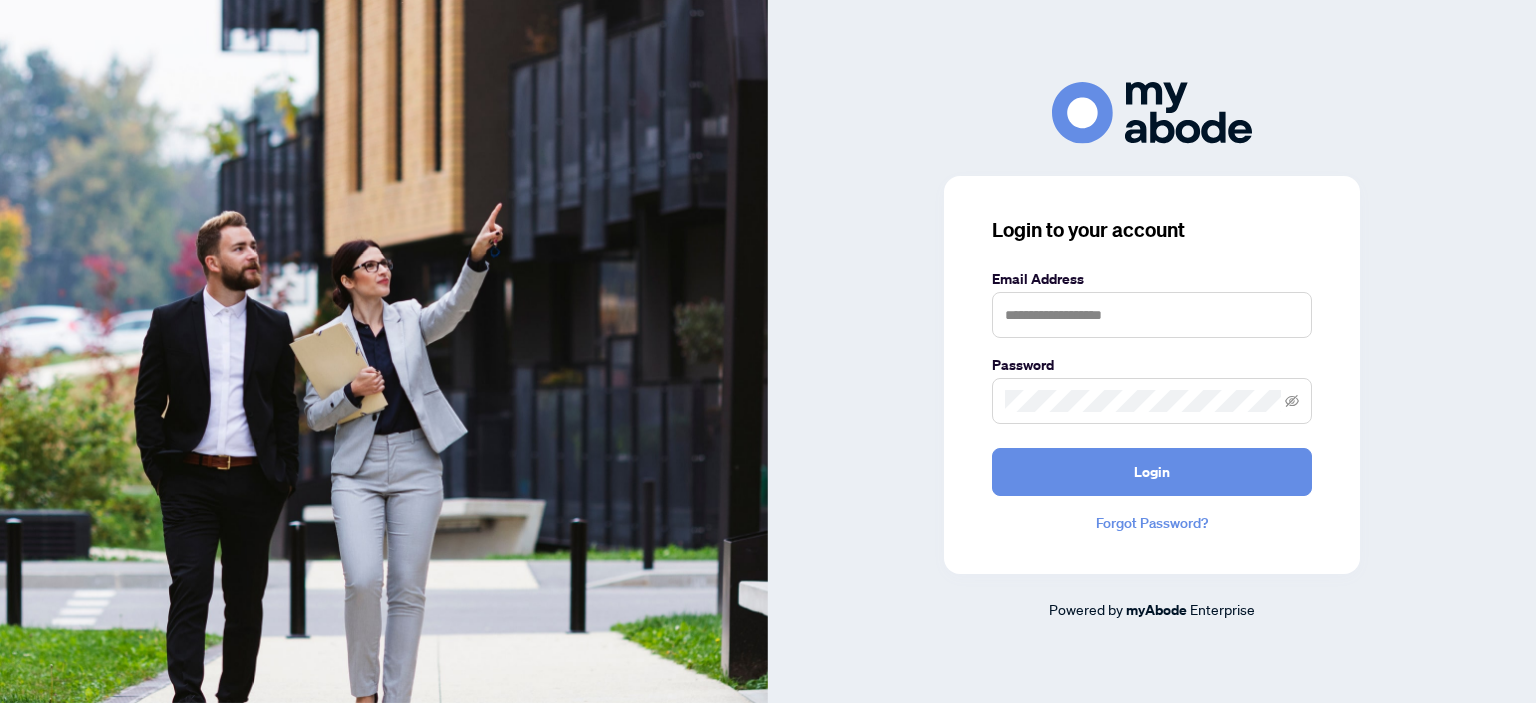 scroll, scrollTop: 0, scrollLeft: 0, axis: both 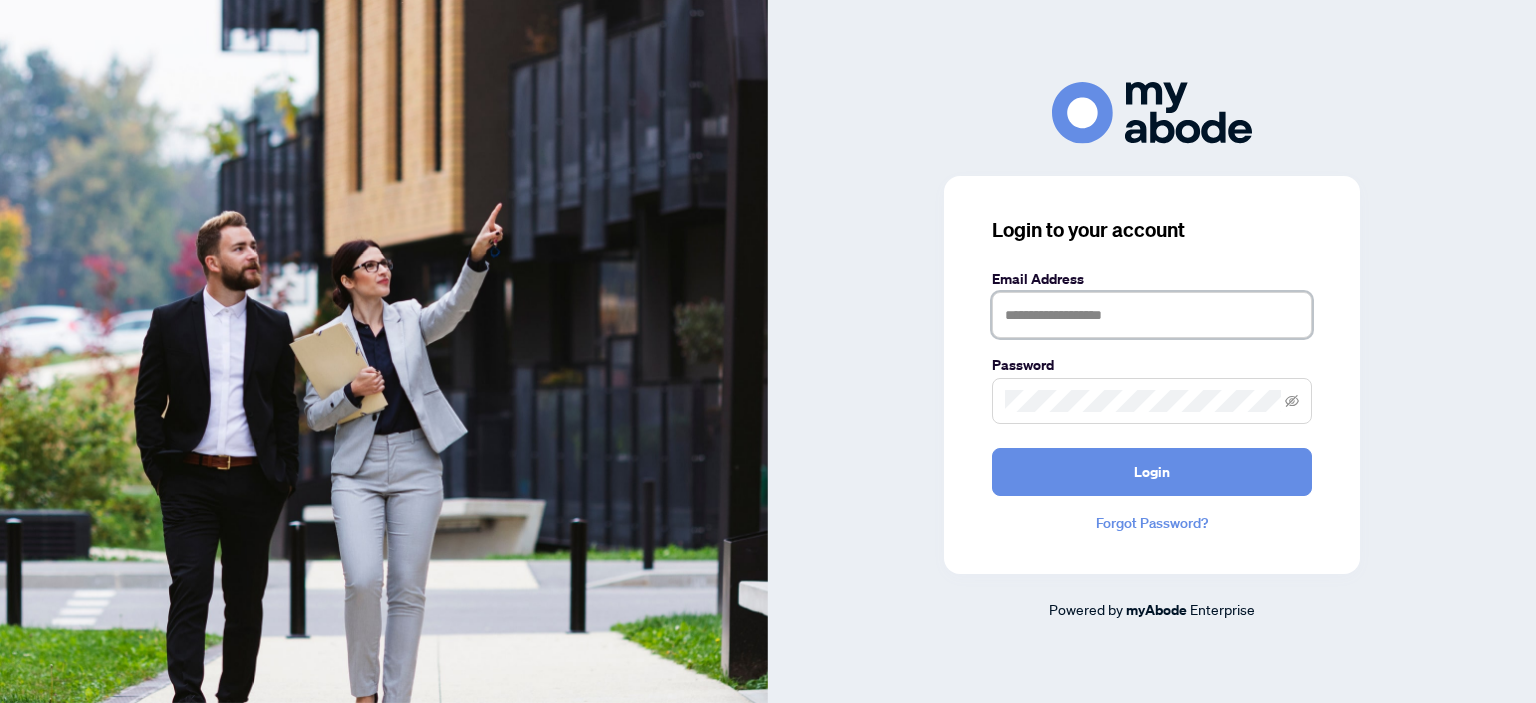 click at bounding box center (1152, 315) 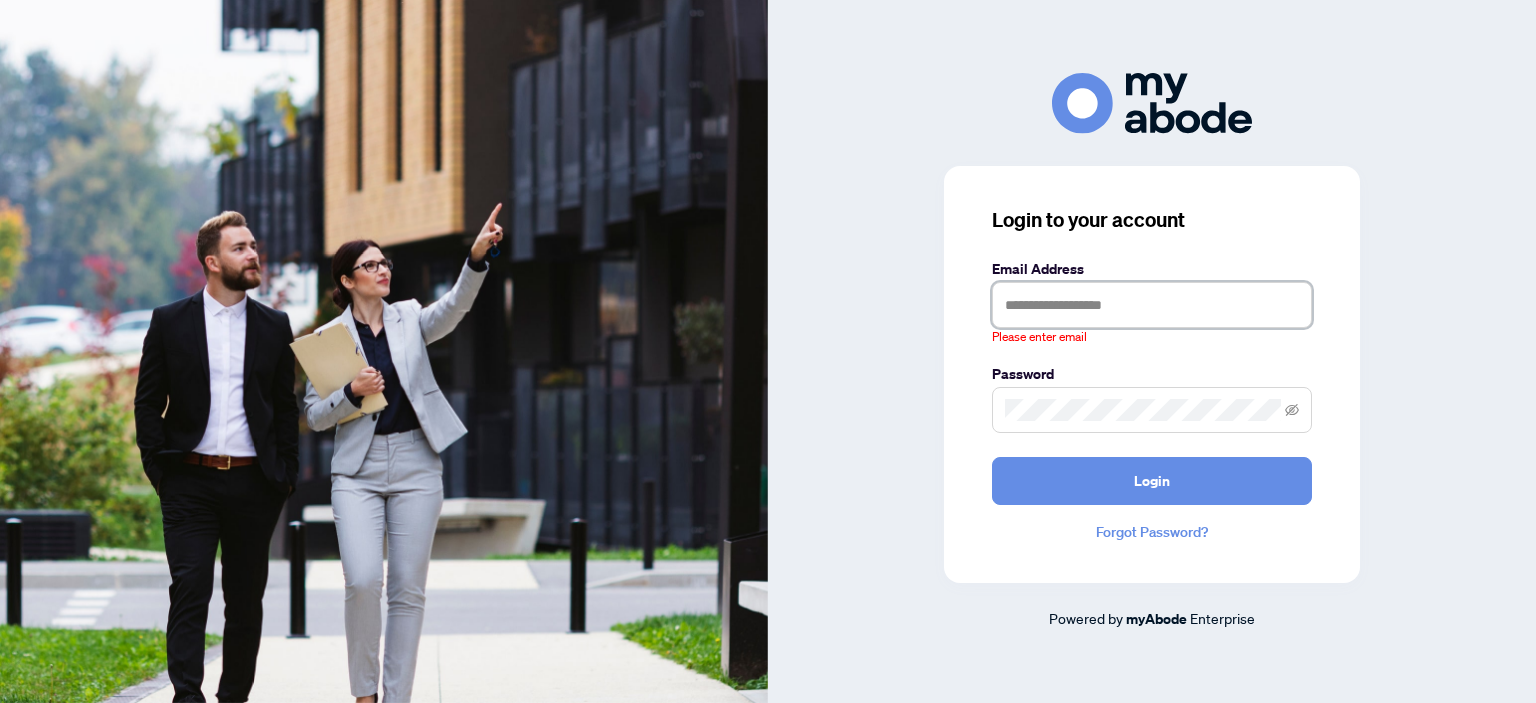 type on "**********" 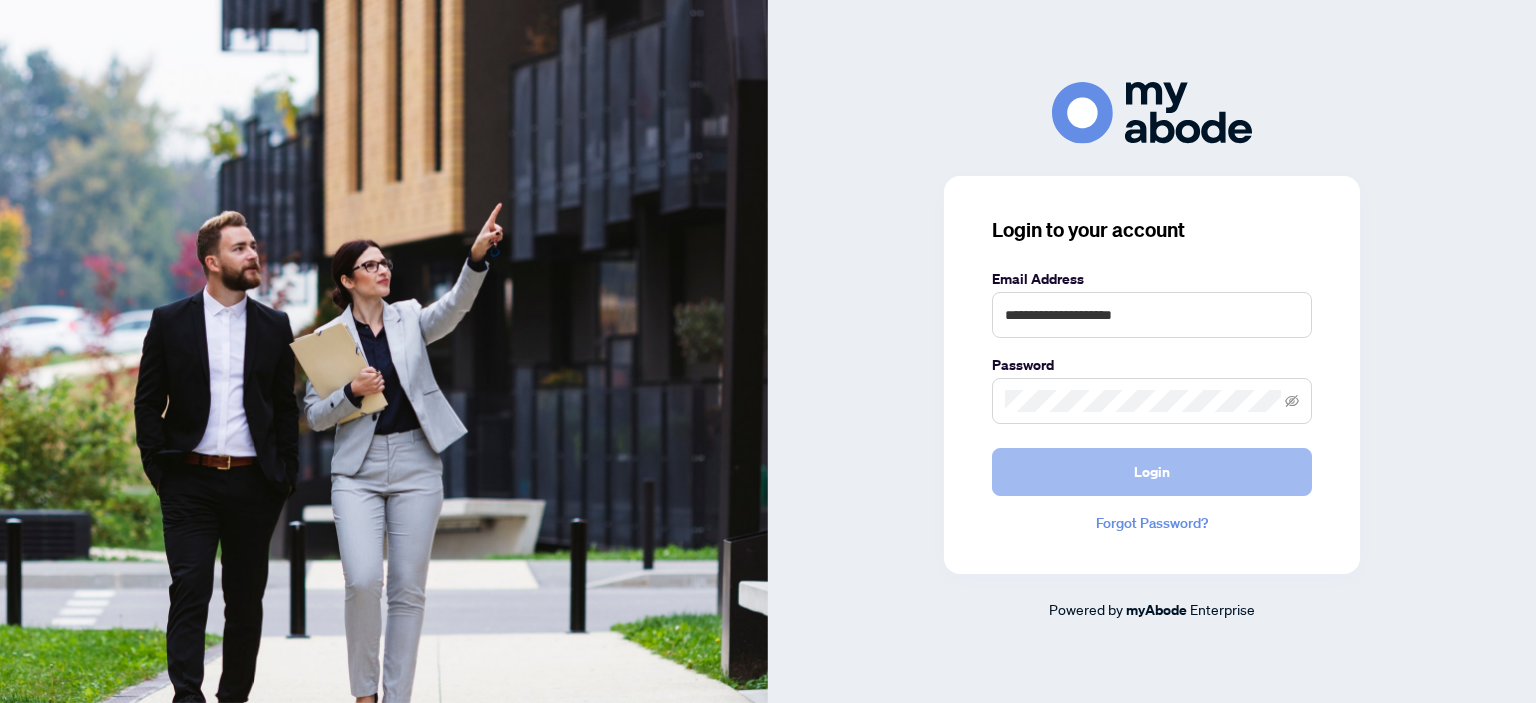 click on "Login" at bounding box center (1152, 472) 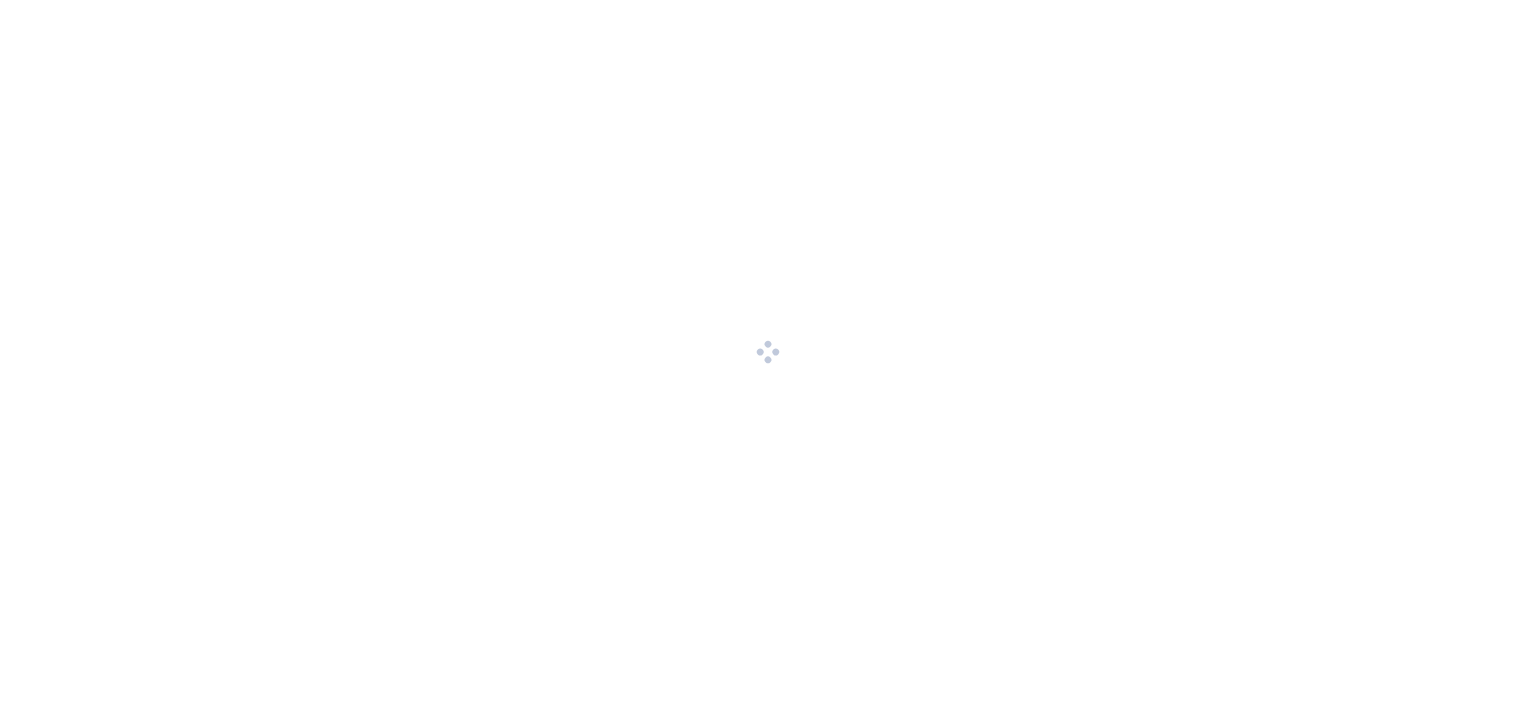 scroll, scrollTop: 0, scrollLeft: 0, axis: both 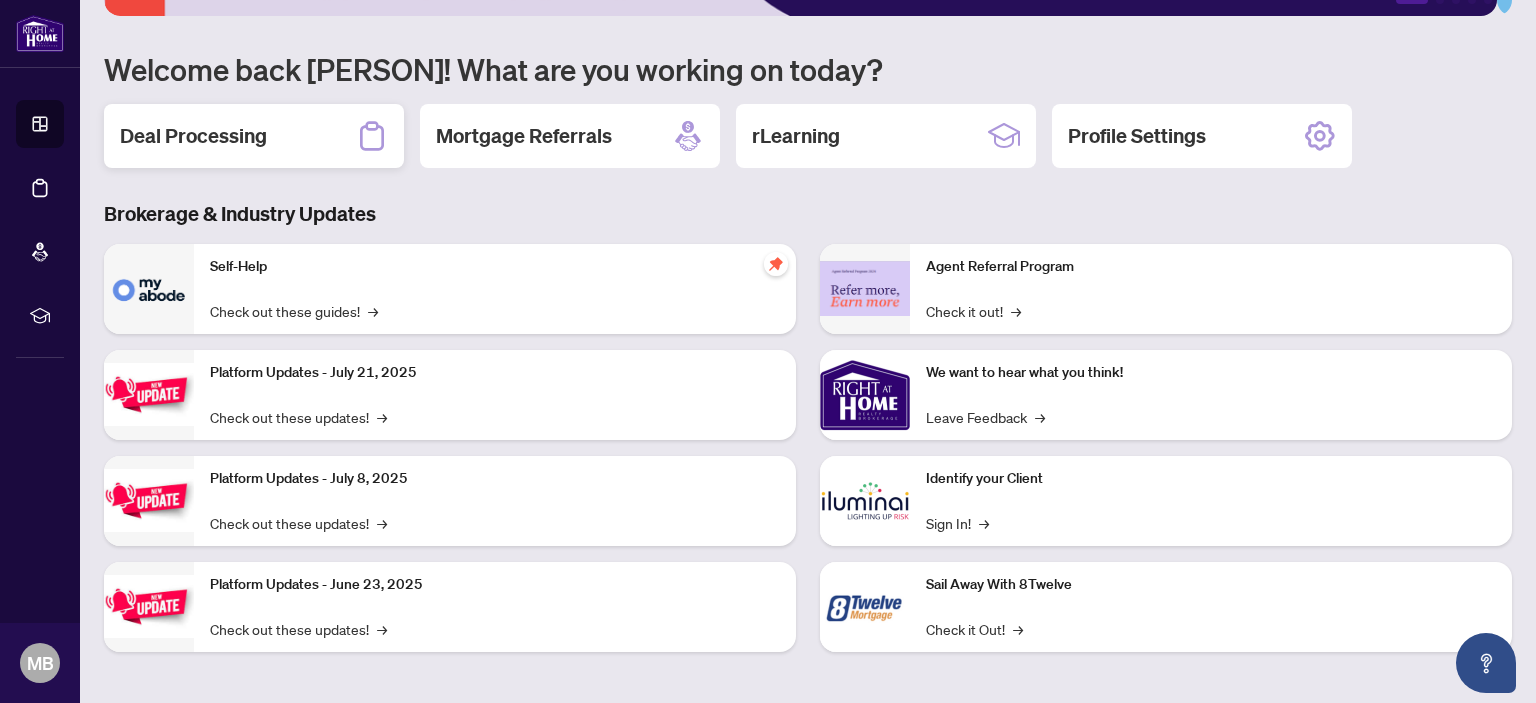 click on "Deal Processing" at bounding box center [193, 136] 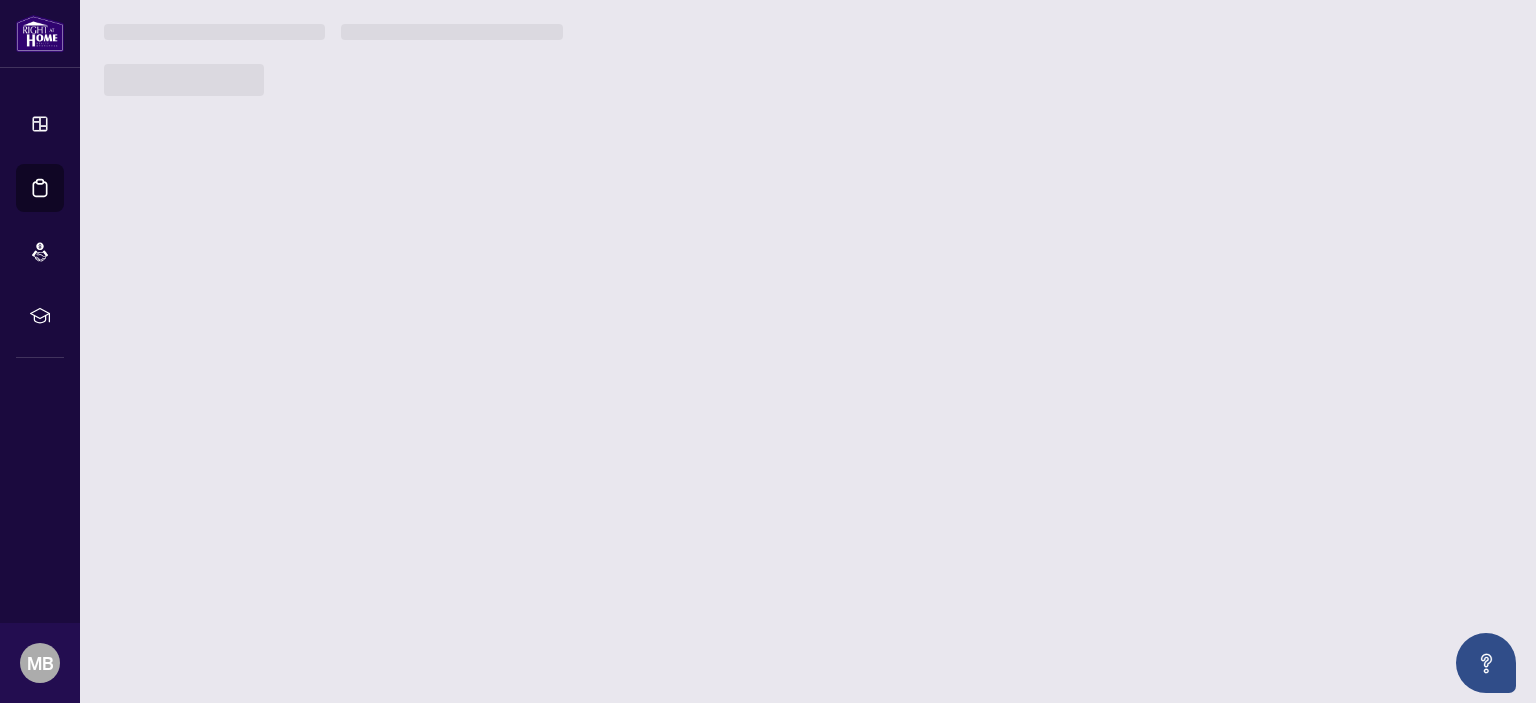 scroll, scrollTop: 0, scrollLeft: 0, axis: both 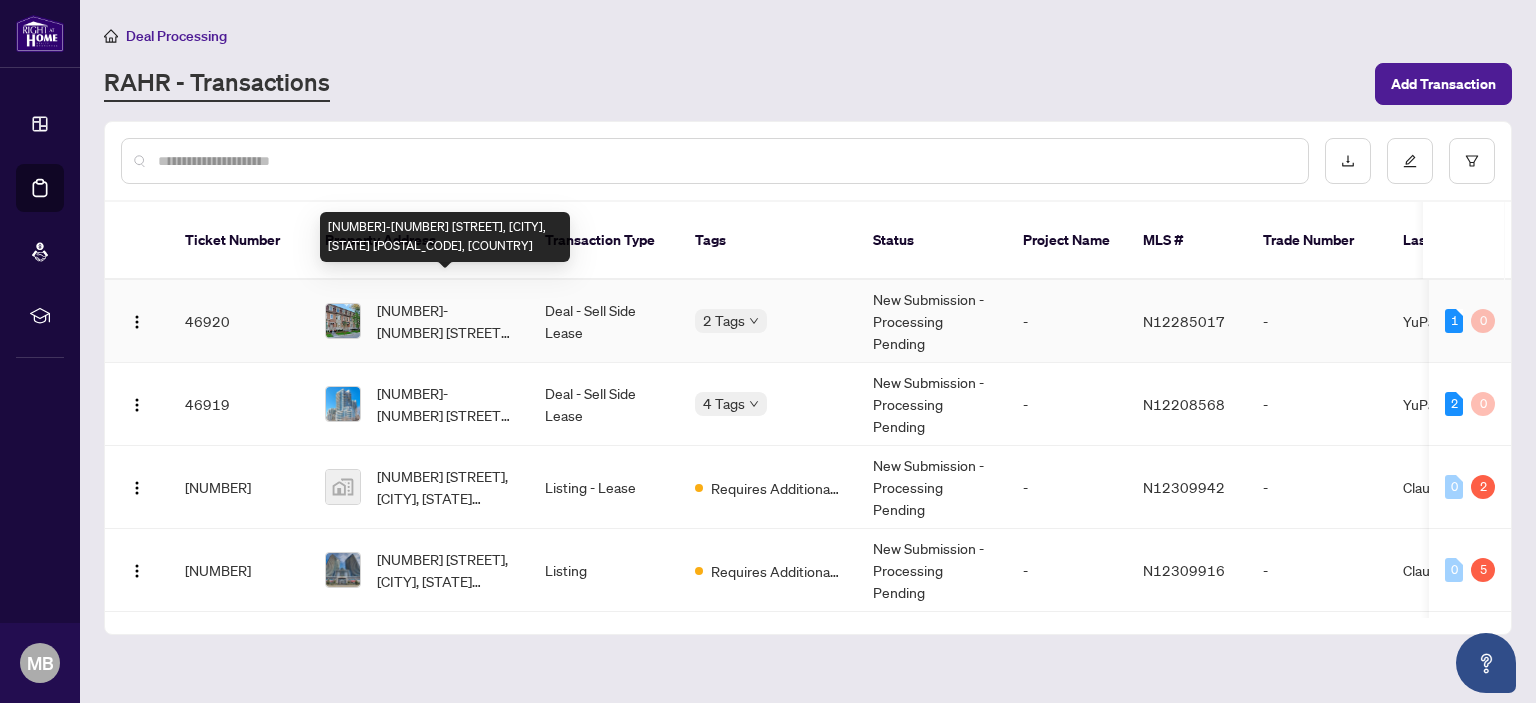 click on "[NUMBER]-[NUMBER] [STREET], [CITY], [STATE] [POSTAL_CODE], [COUNTRY]" at bounding box center (445, 321) 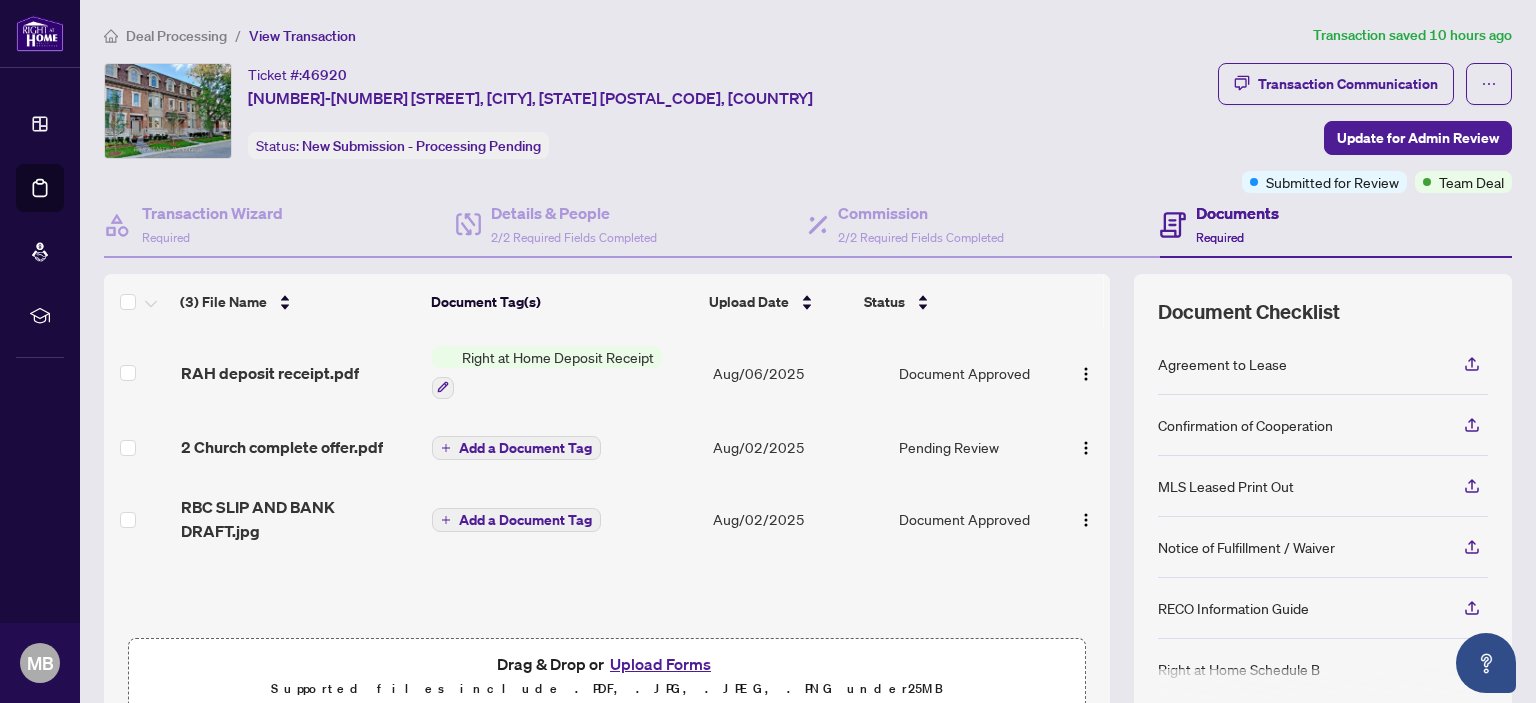 scroll, scrollTop: 0, scrollLeft: 0, axis: both 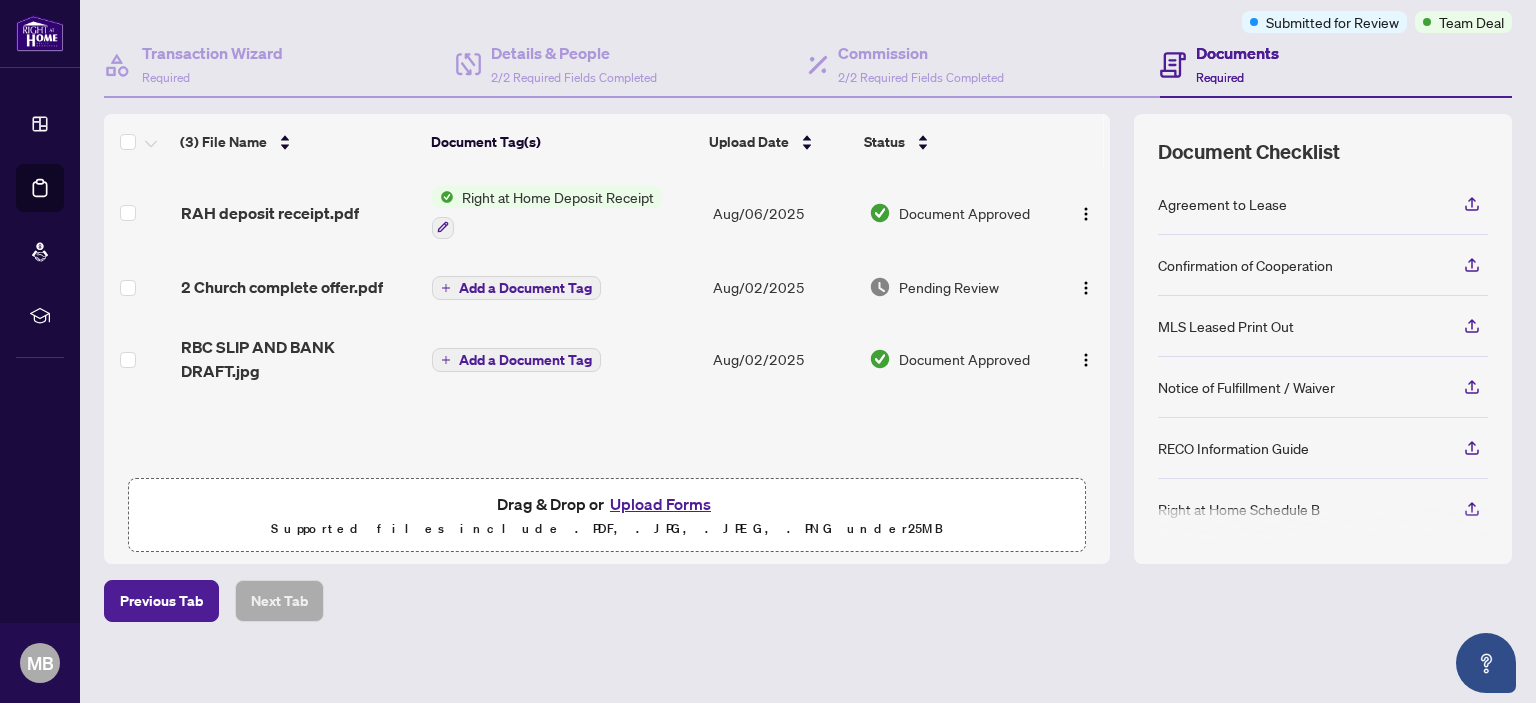 click on "Right at Home Deposit Receipt" at bounding box center (558, 197) 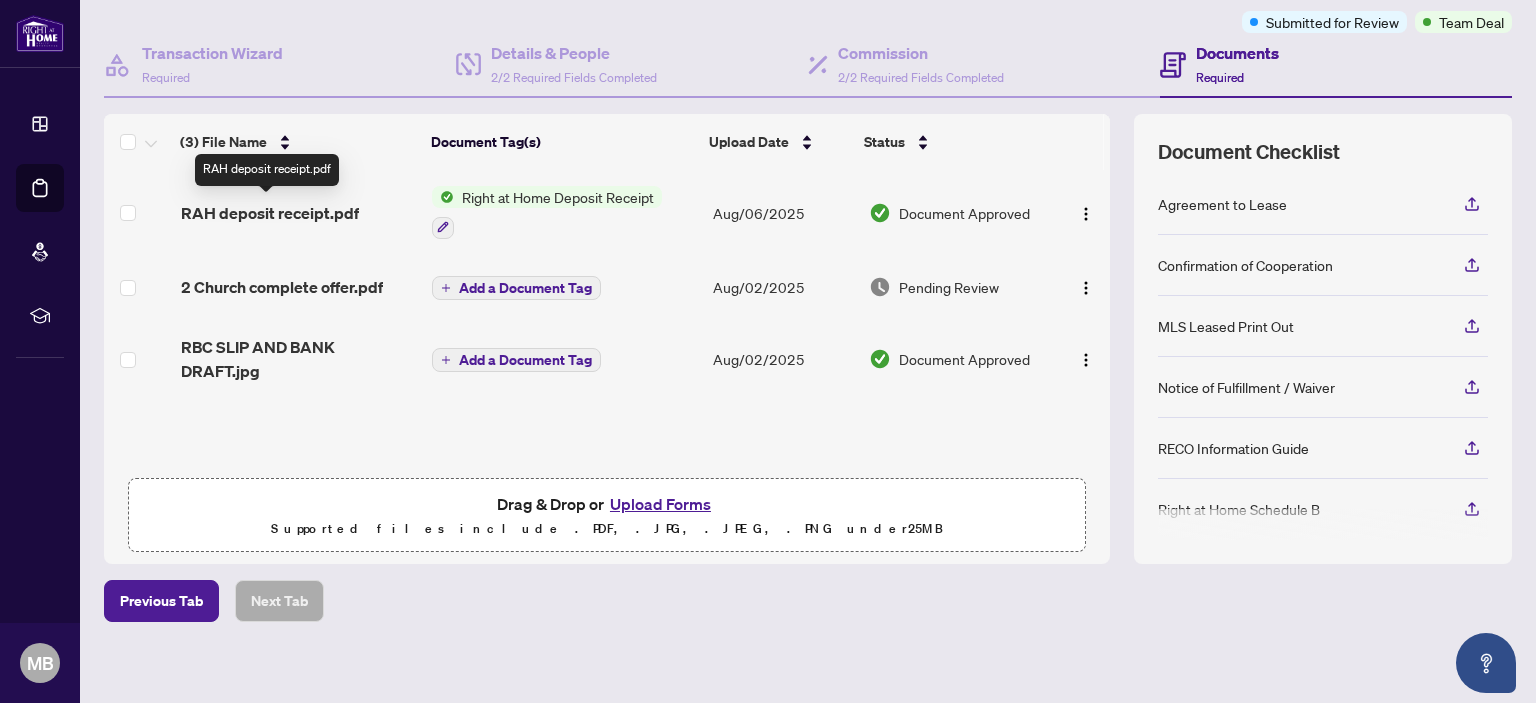 click on "RAH deposit receipt.pdf" at bounding box center [270, 213] 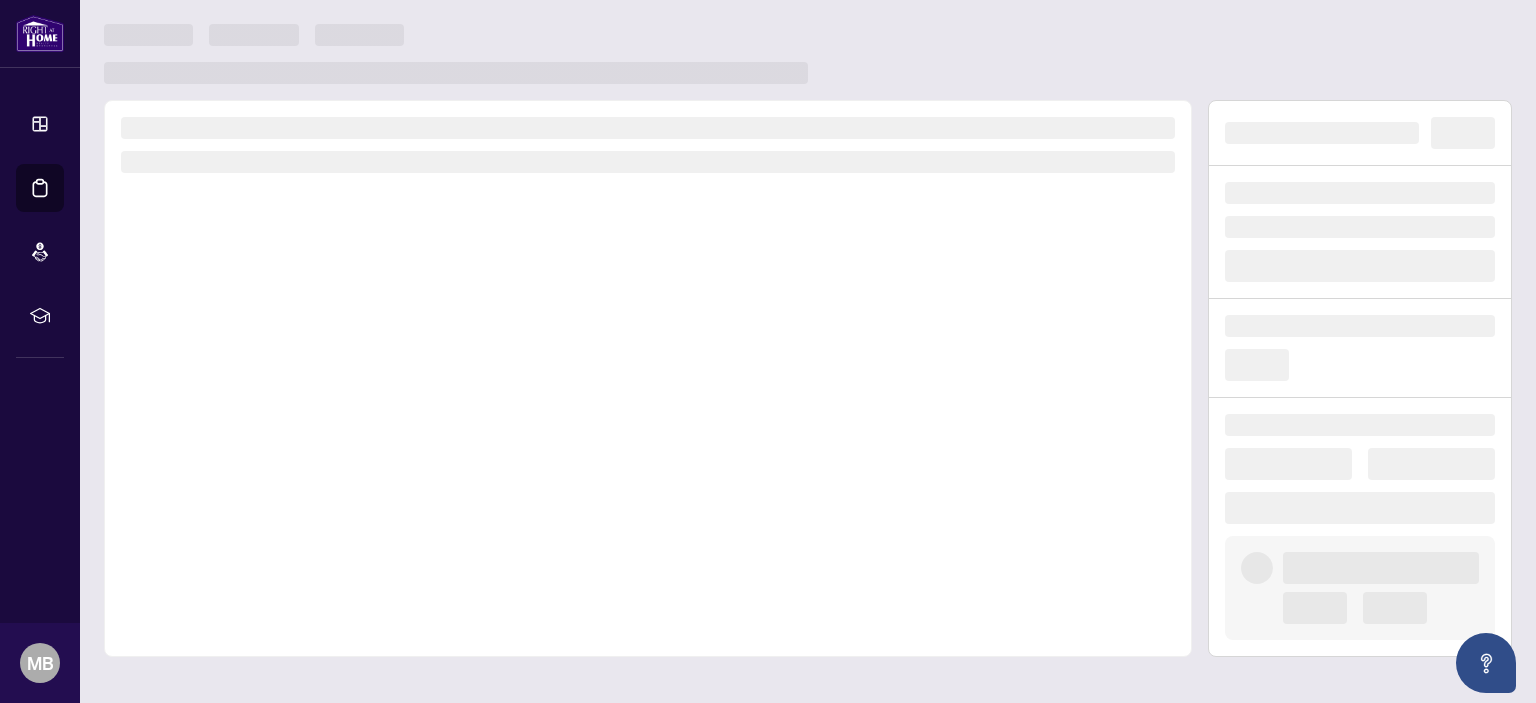 scroll, scrollTop: 0, scrollLeft: 0, axis: both 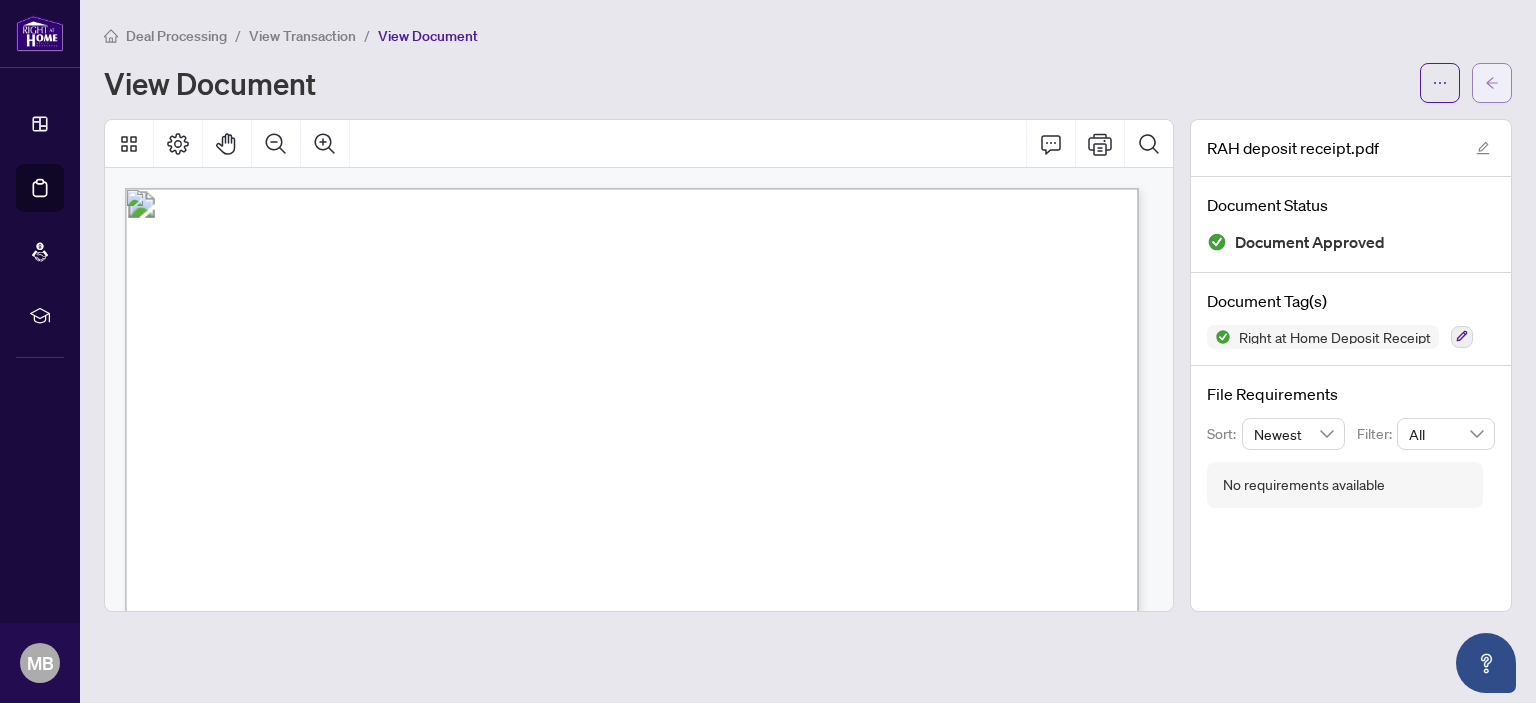click 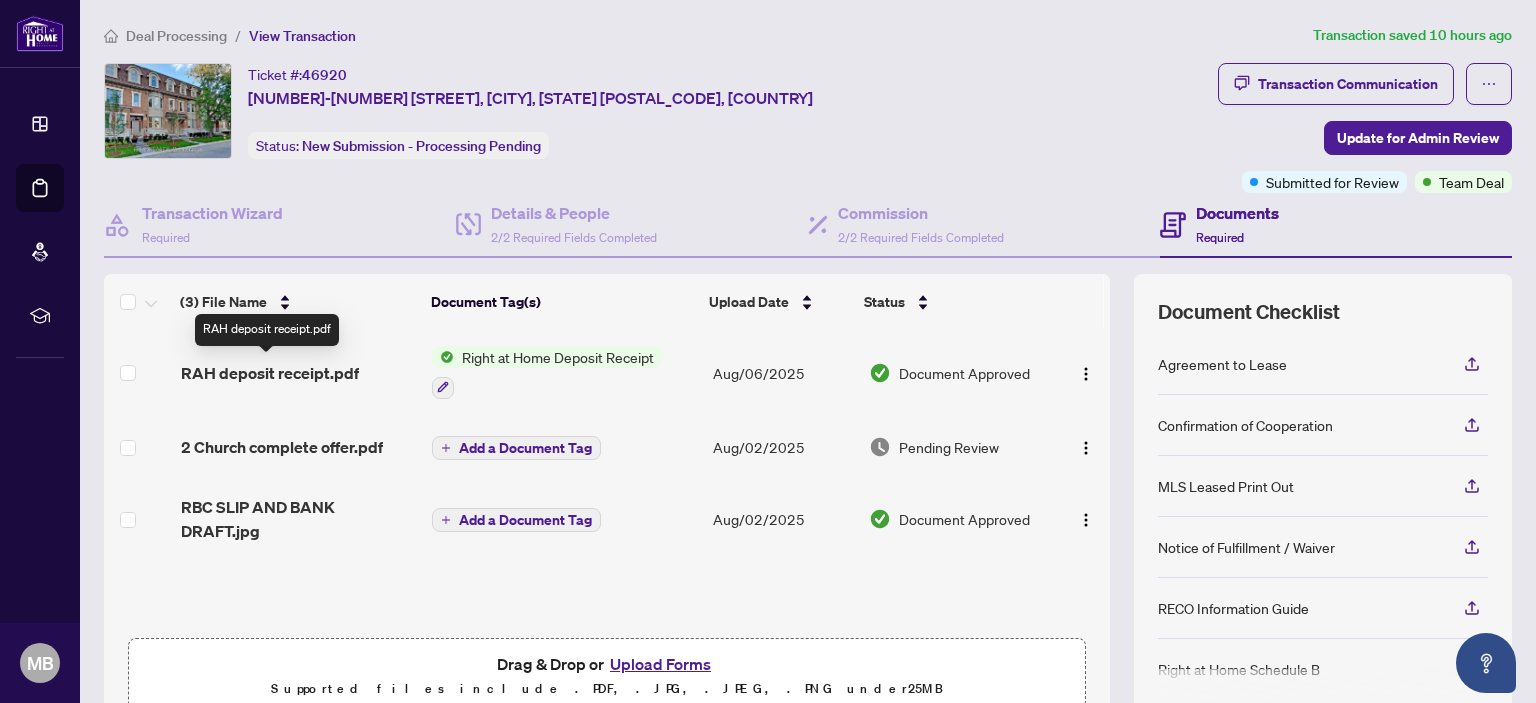click on "RAH deposit receipt.pdf" at bounding box center (270, 373) 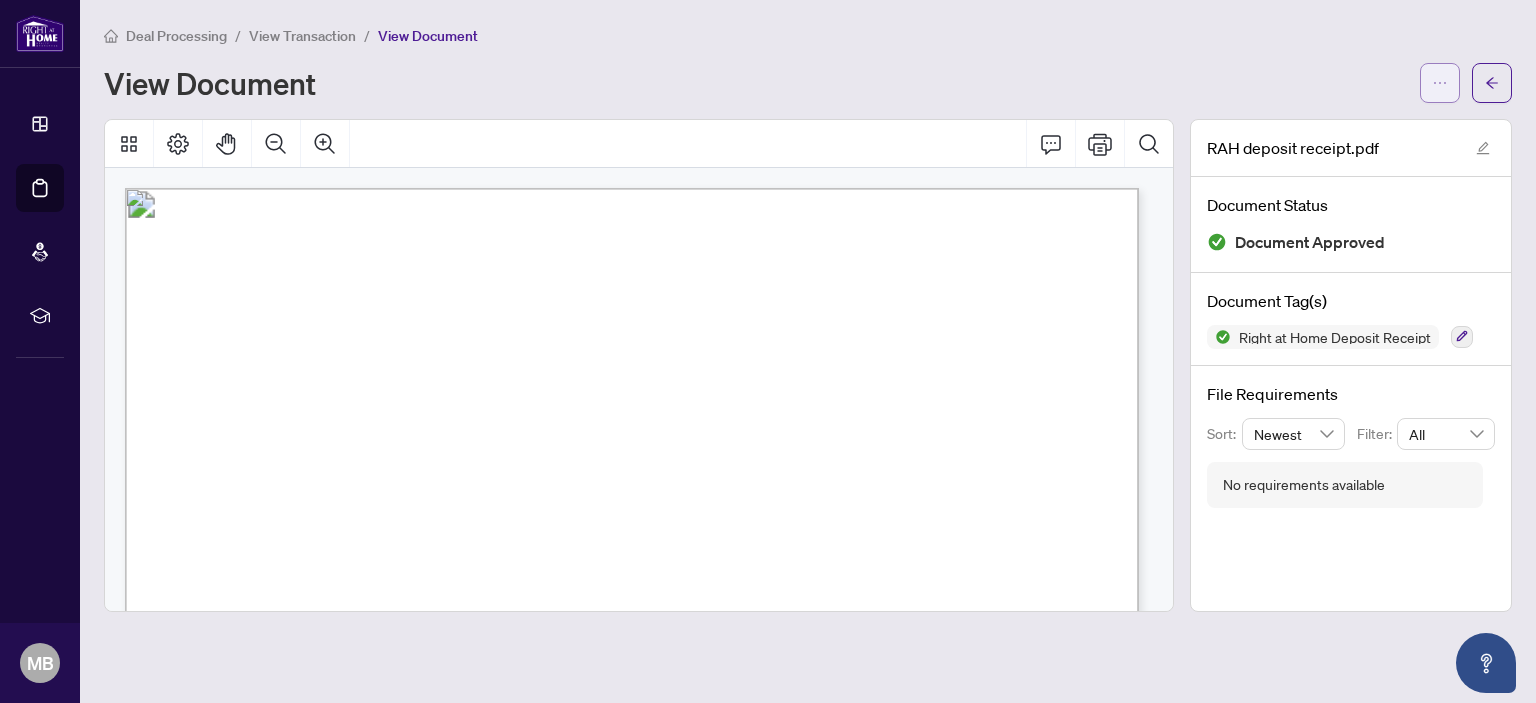 click 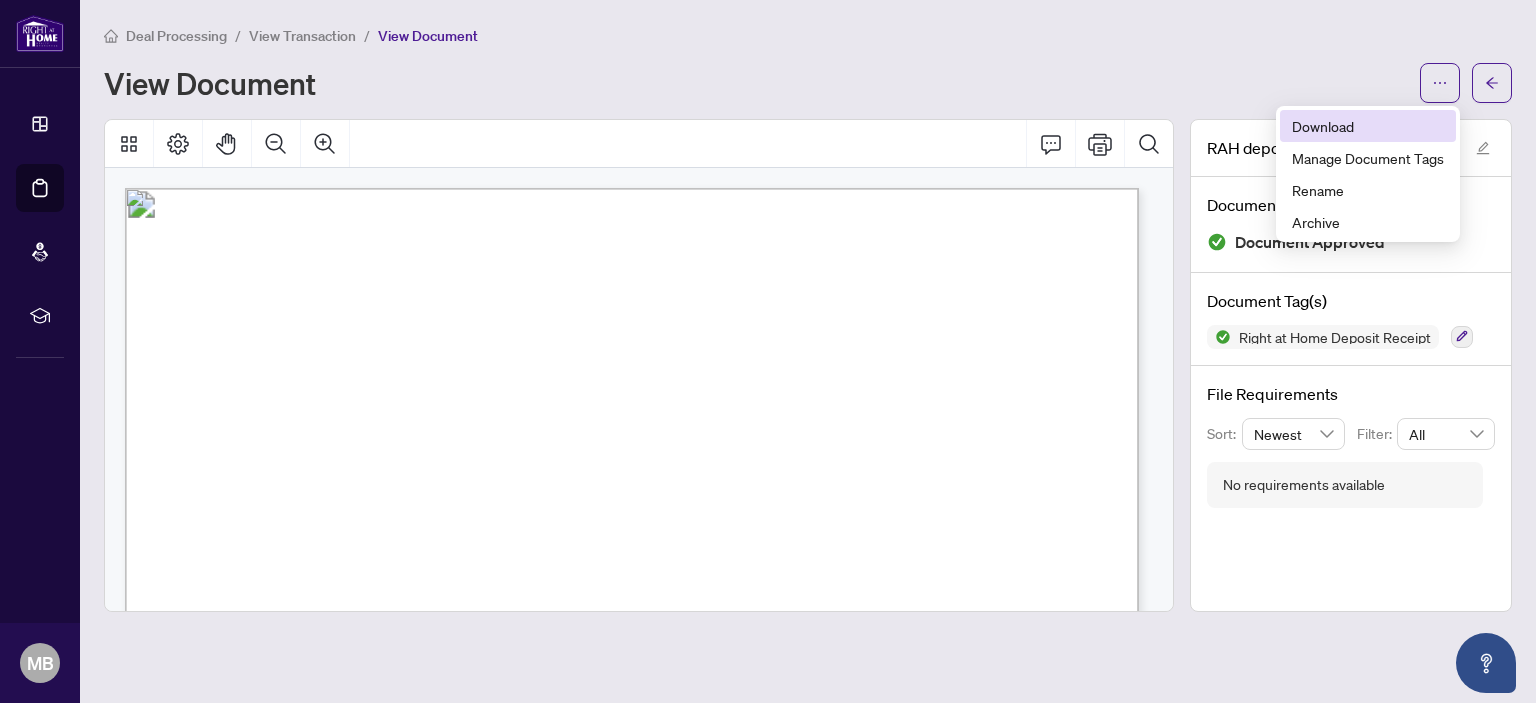 click on "Download" at bounding box center [1368, 126] 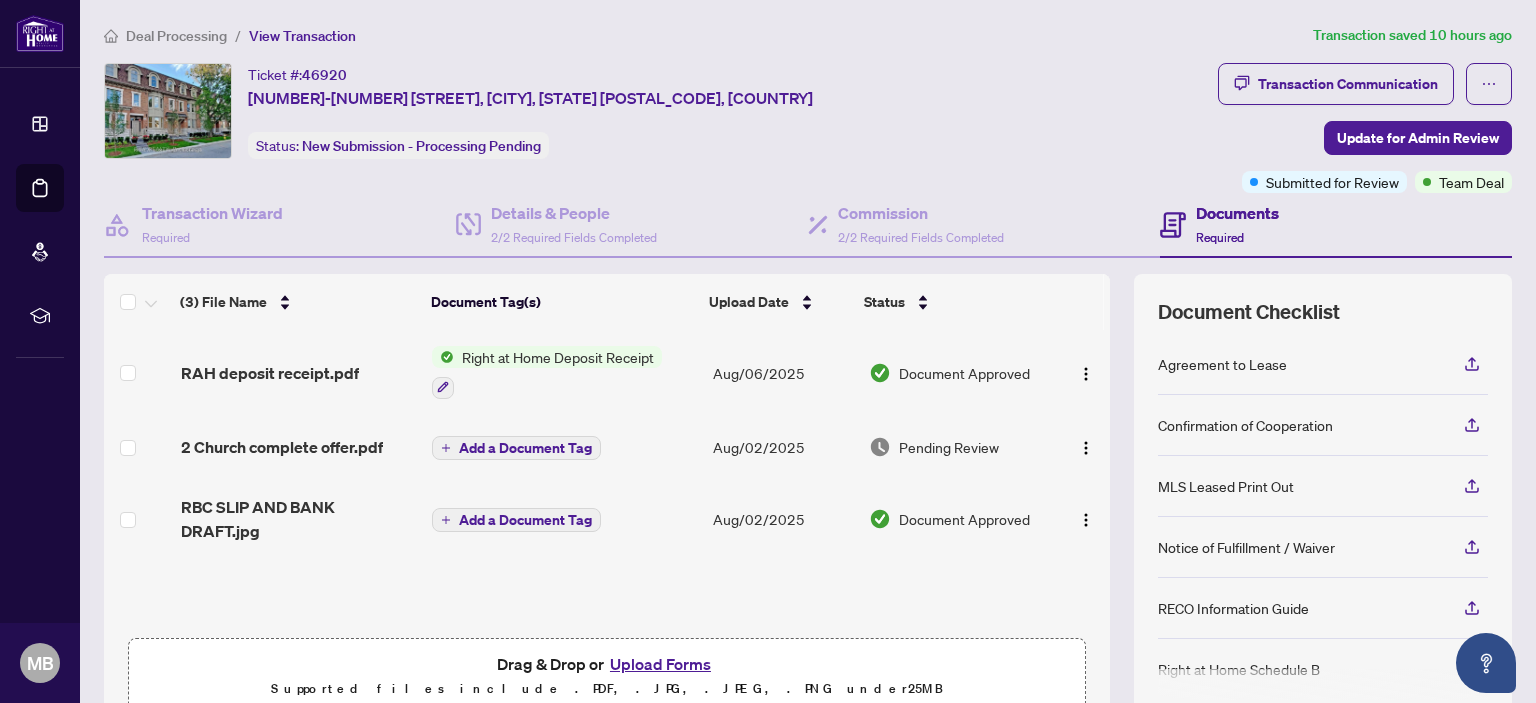 scroll, scrollTop: 0, scrollLeft: 0, axis: both 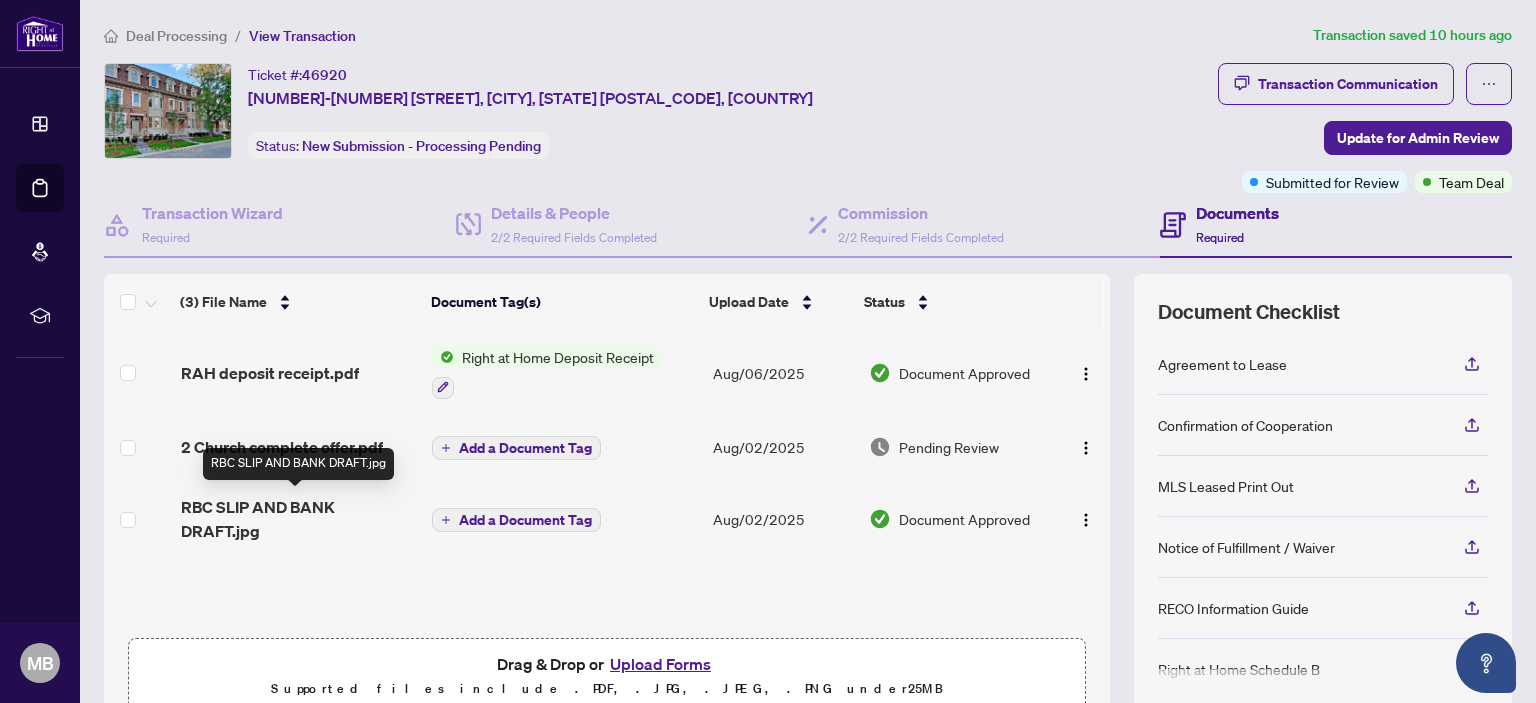 click on "RBC SLIP AND BANK DRAFT.jpg" at bounding box center (298, 519) 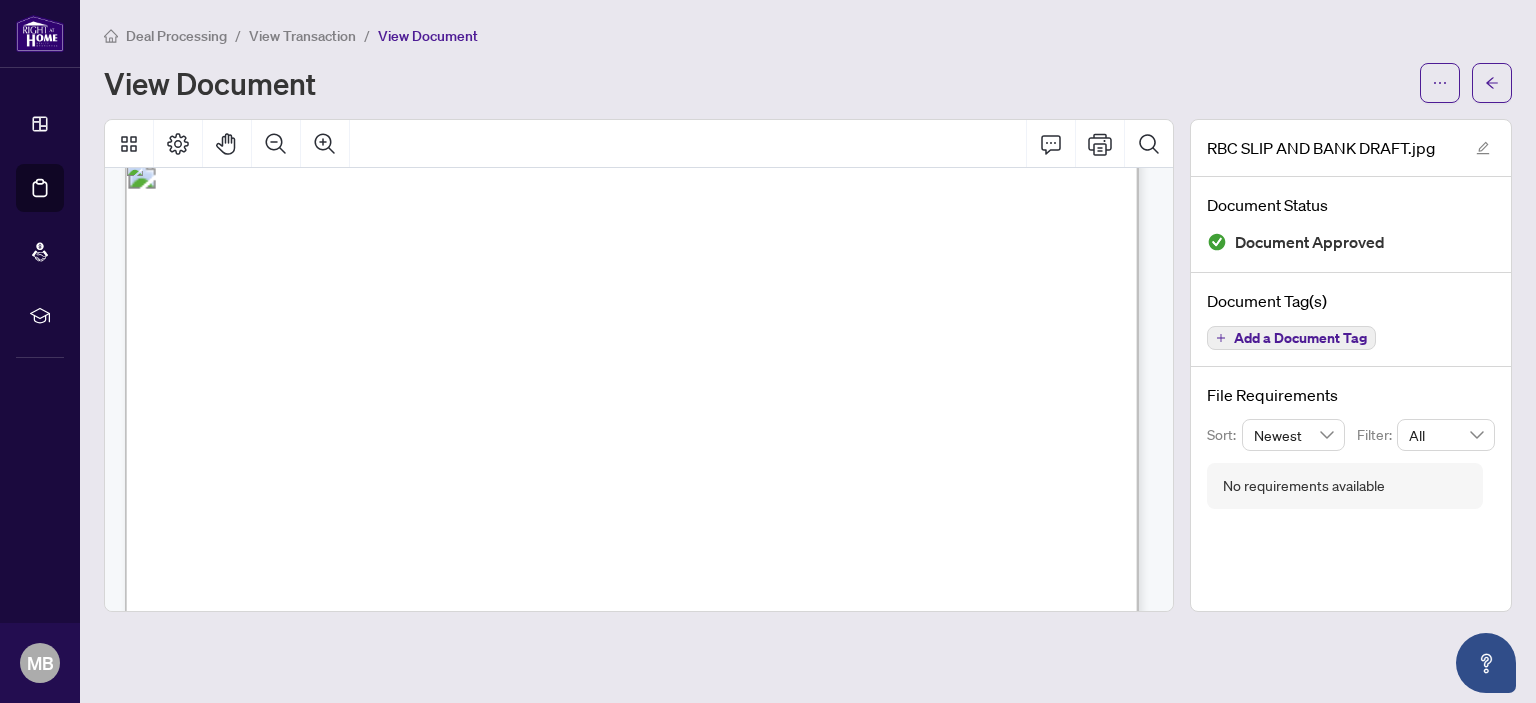 scroll, scrollTop: 0, scrollLeft: 0, axis: both 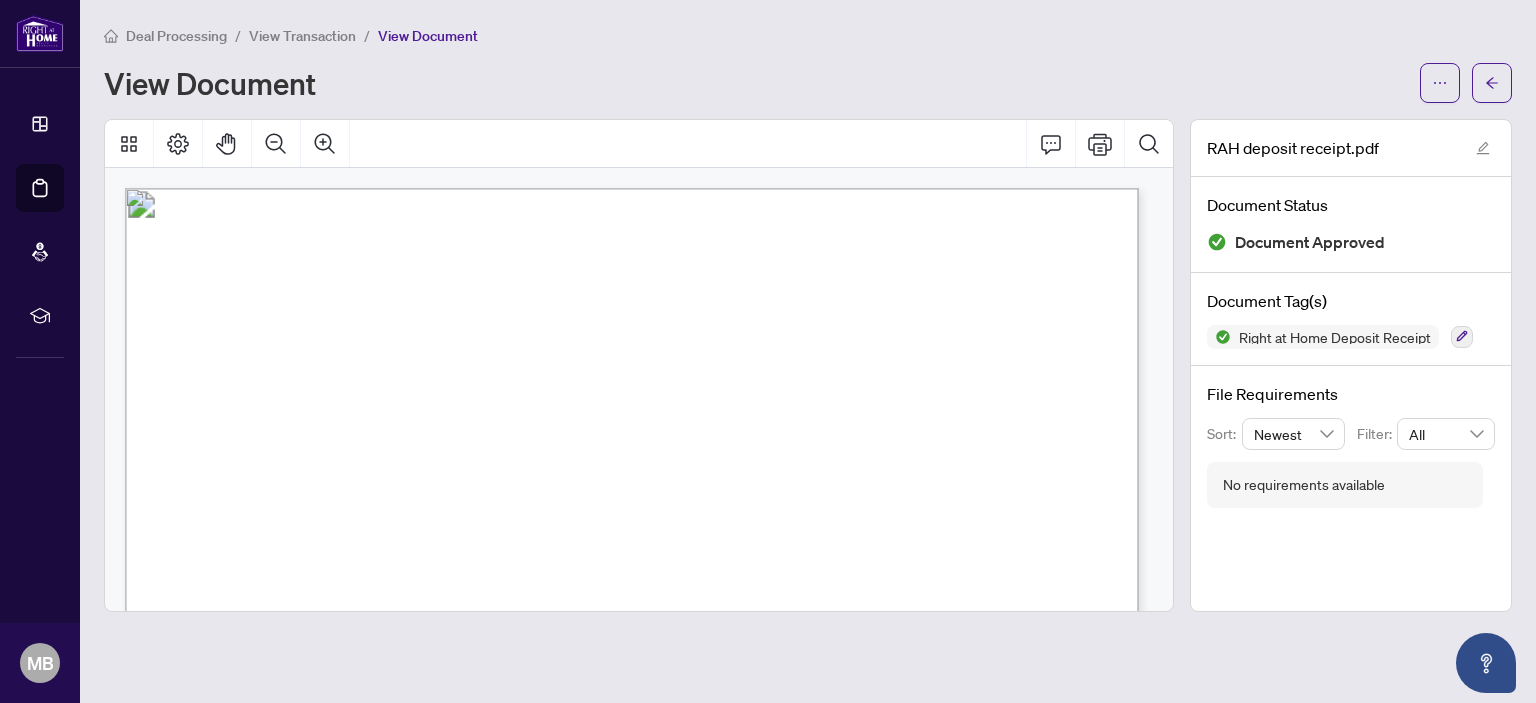 click on "Deal Processing" at bounding box center (176, 36) 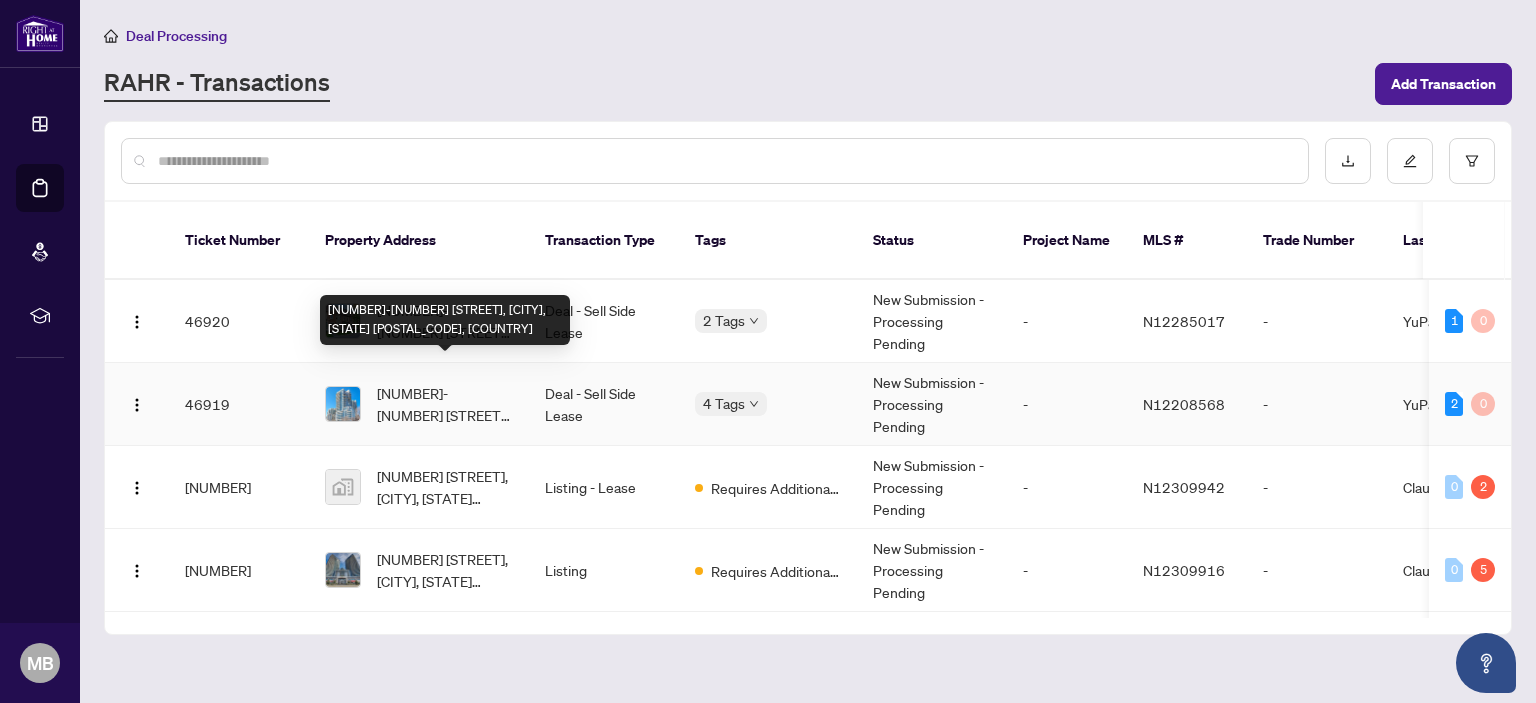 click on "[NUMBER]-[NUMBER] [STREET], [CITY], [STATE] [POSTAL_CODE], [COUNTRY]" at bounding box center [445, 404] 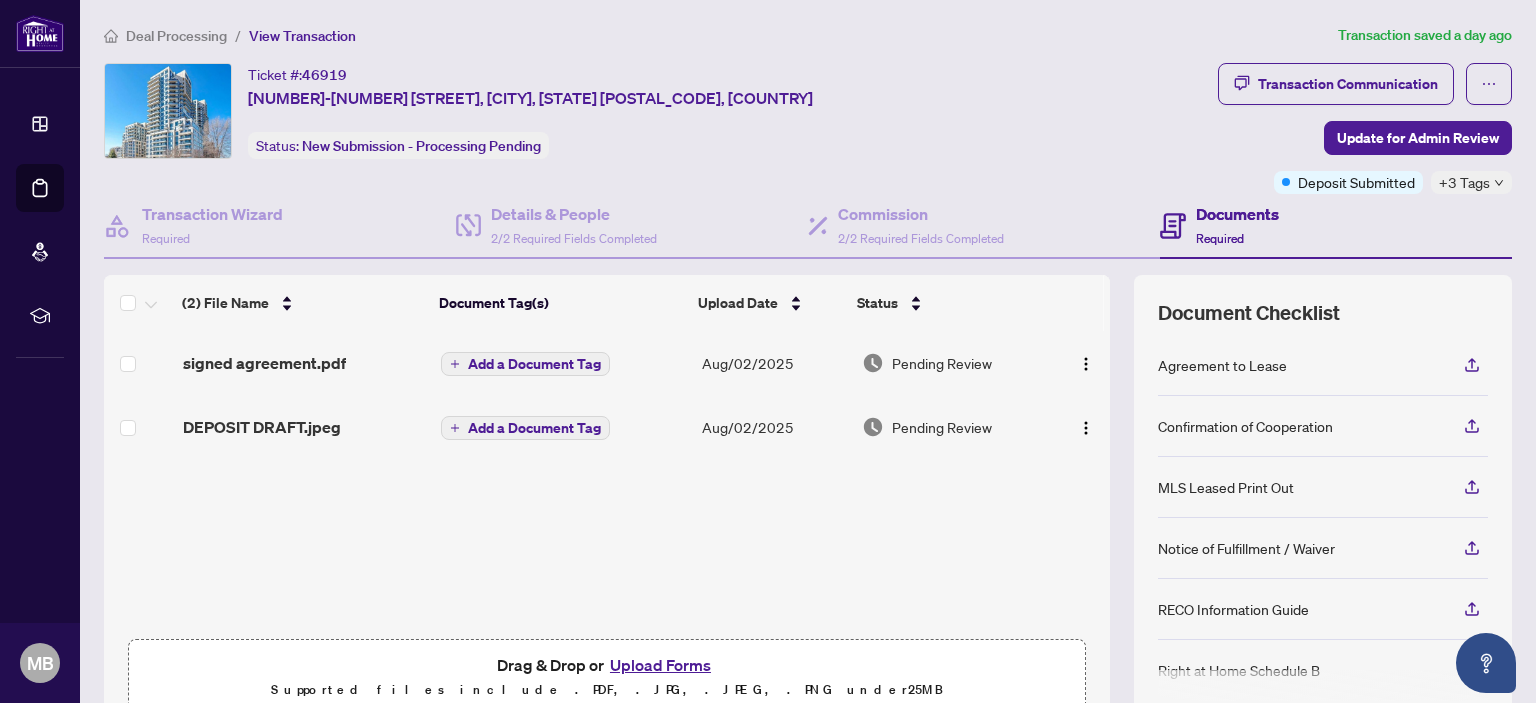 scroll, scrollTop: 0, scrollLeft: 0, axis: both 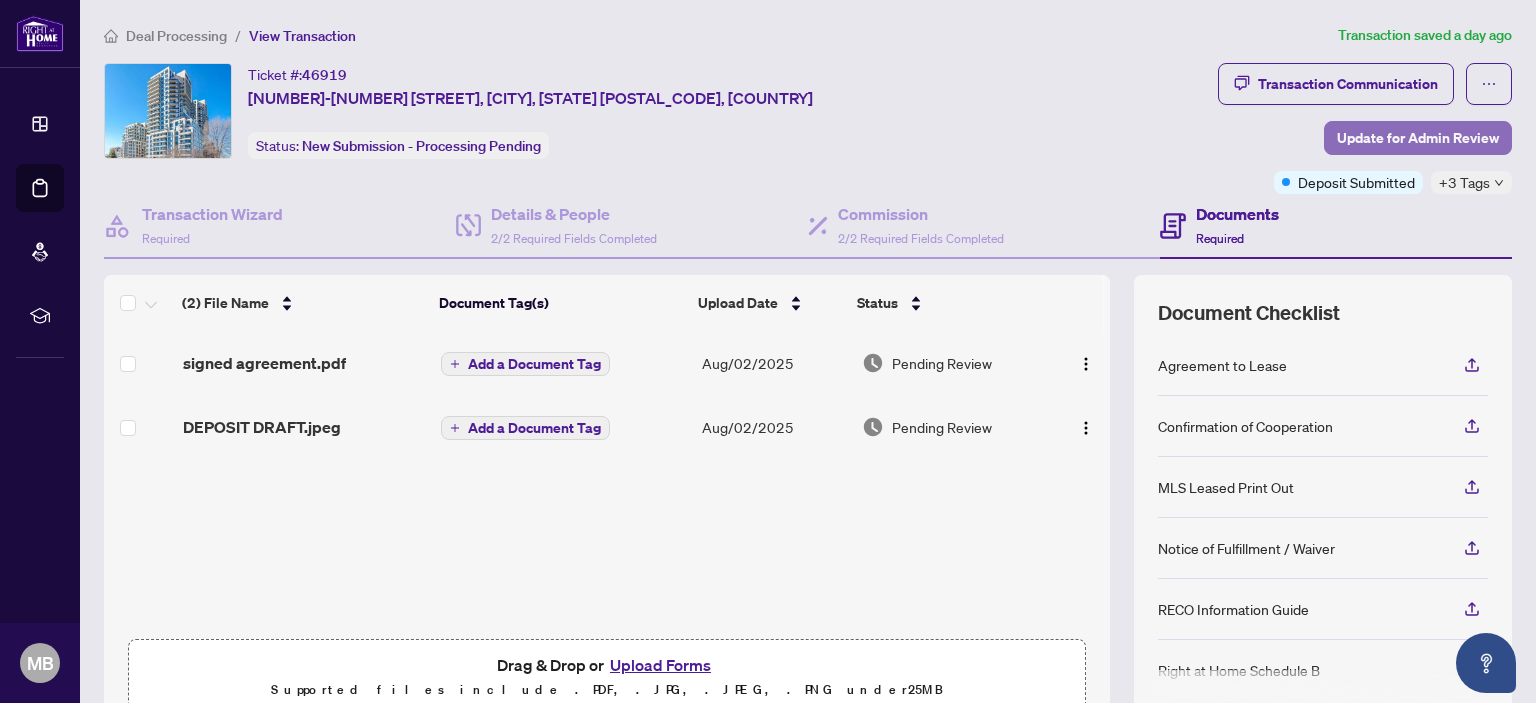 click on "Update for Admin Review" at bounding box center [1418, 138] 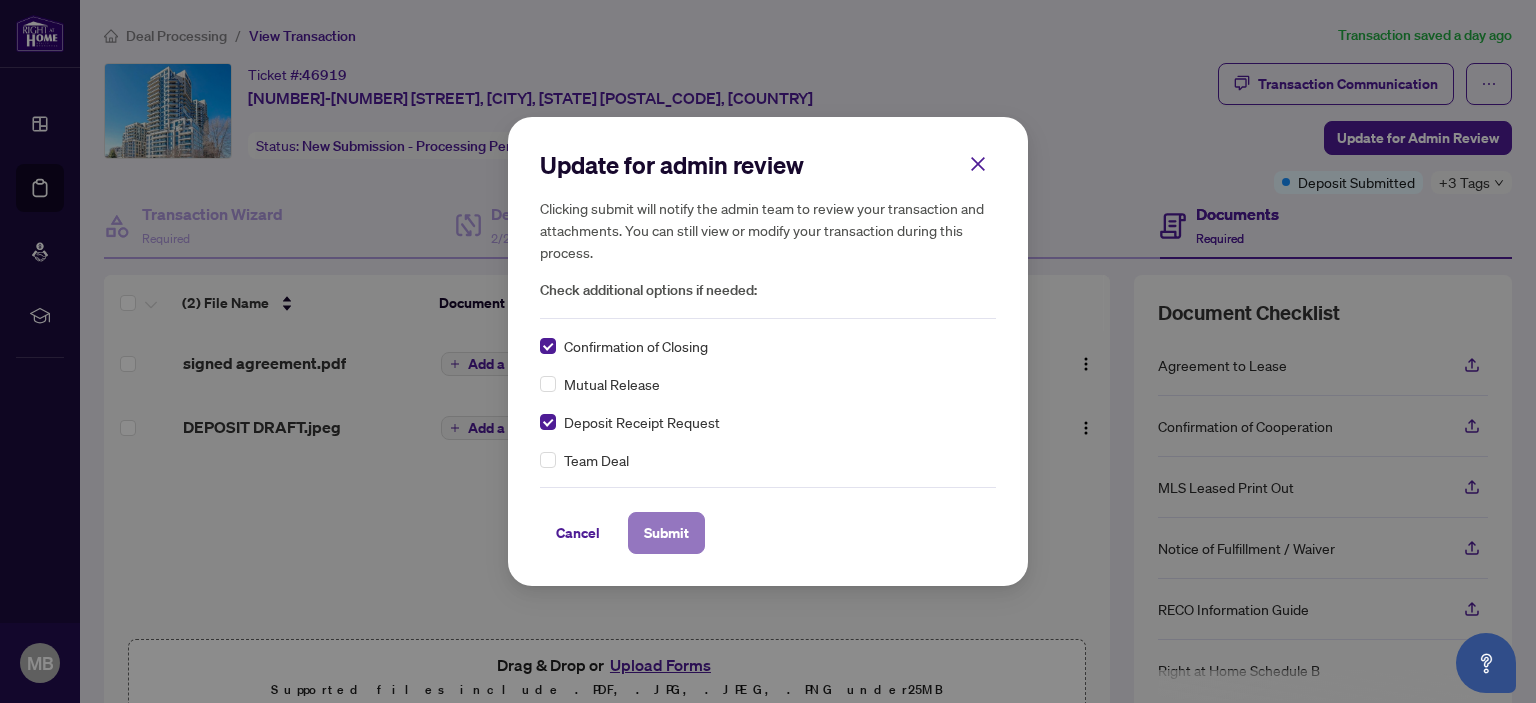 click on "Submit" at bounding box center [666, 533] 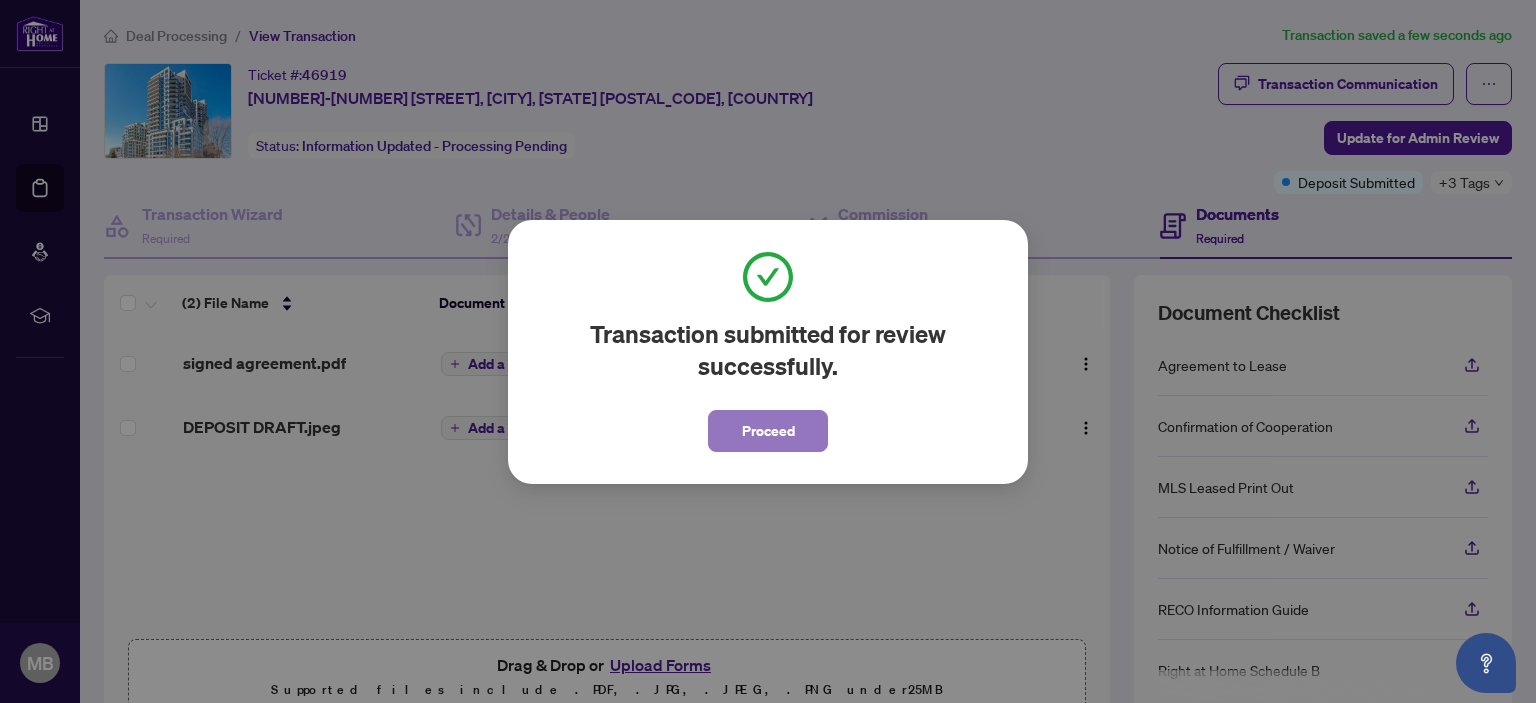 click on "Proceed" at bounding box center [768, 431] 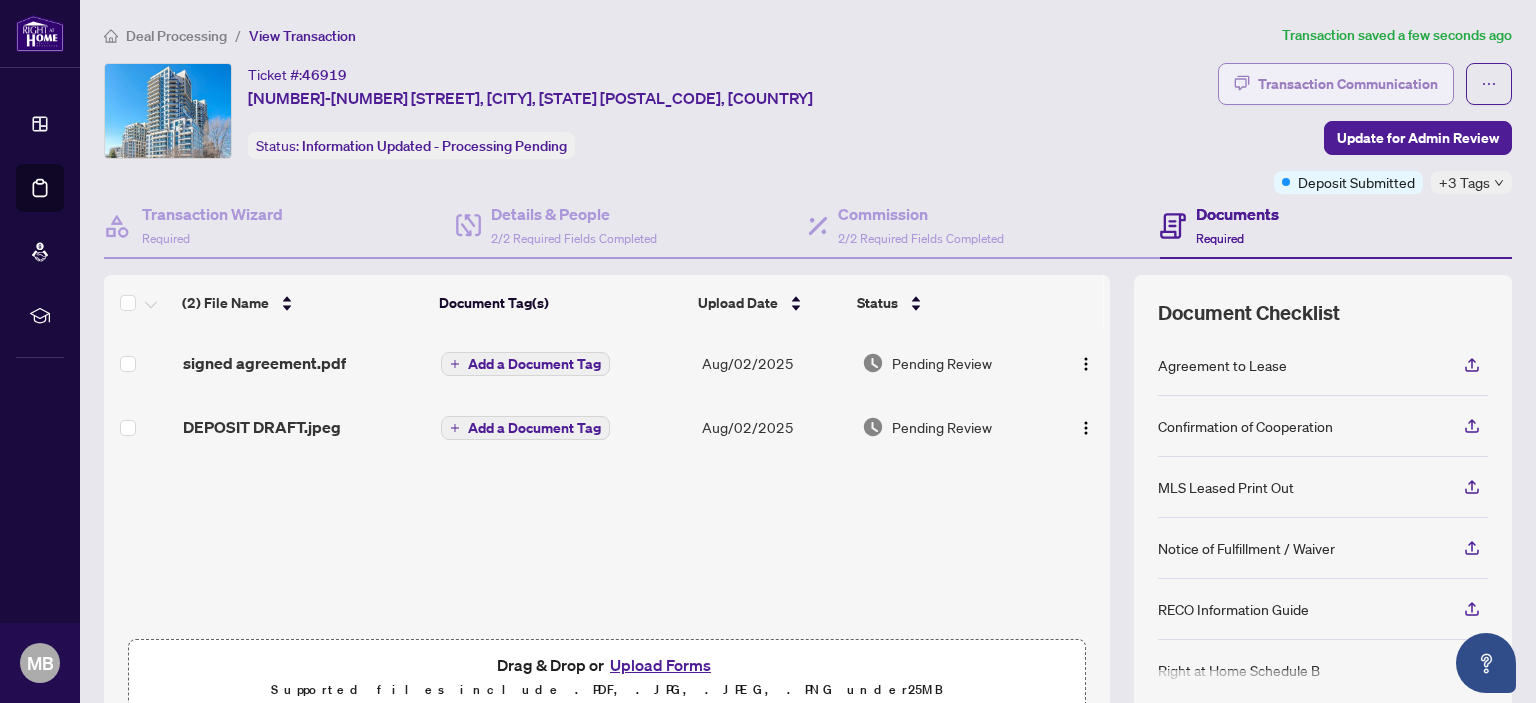 click on "Transaction Communication" at bounding box center [1348, 84] 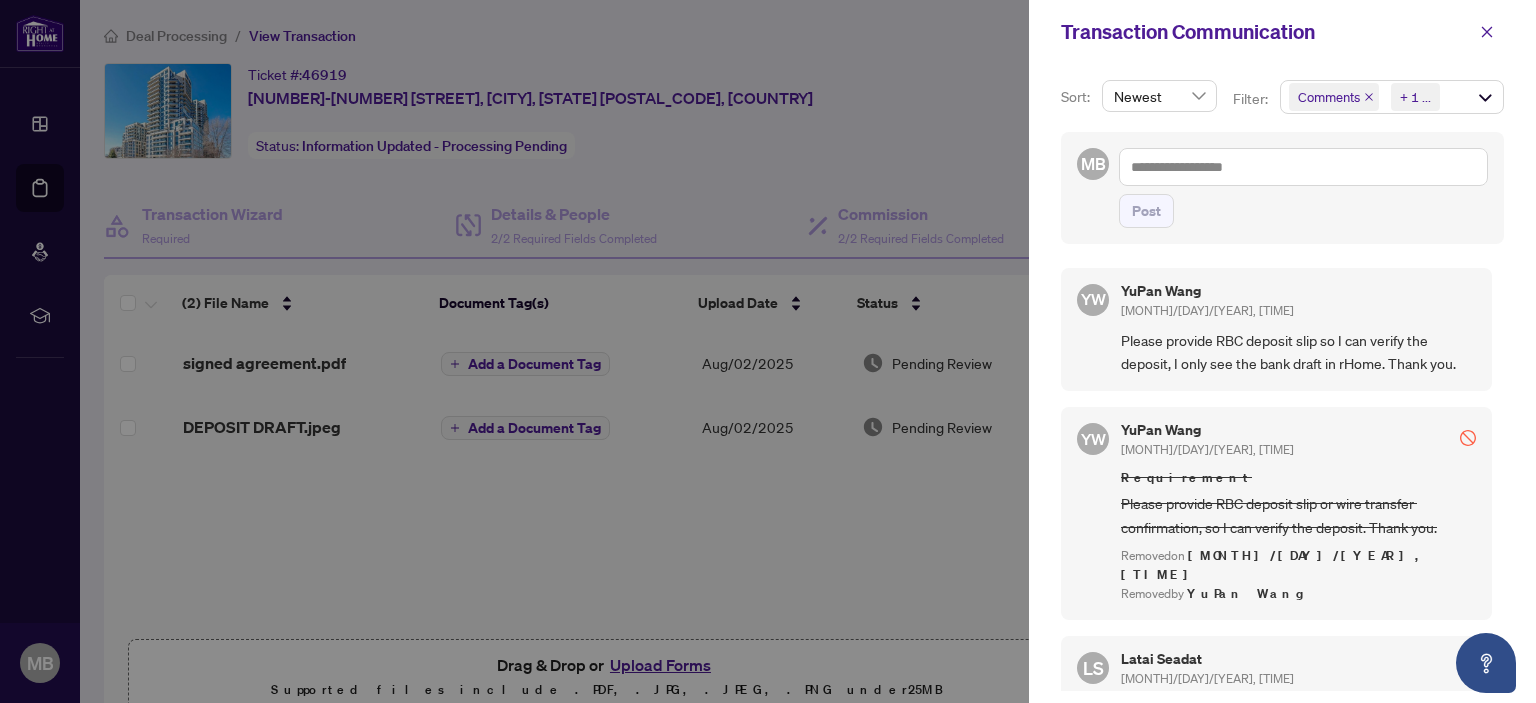 scroll, scrollTop: 71, scrollLeft: 0, axis: vertical 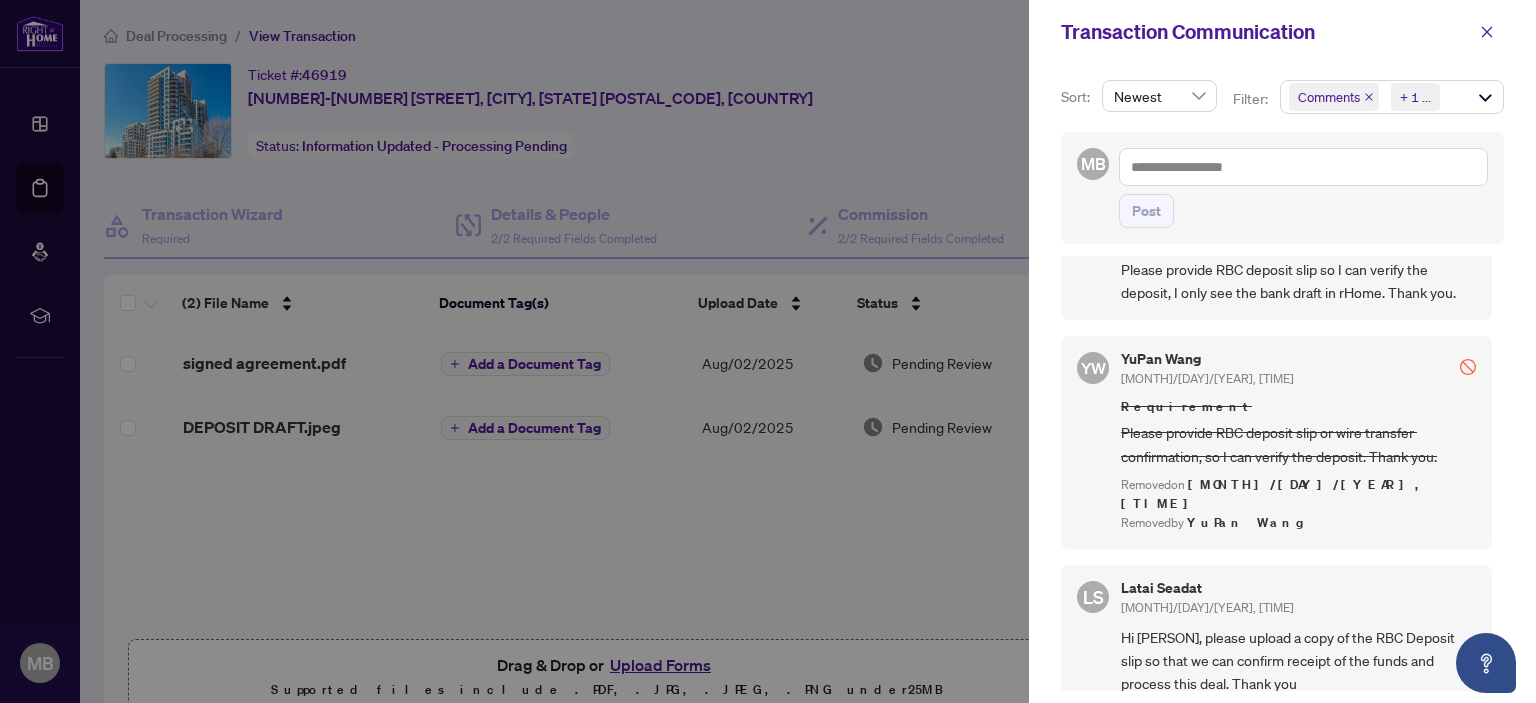 click at bounding box center (768, 351) 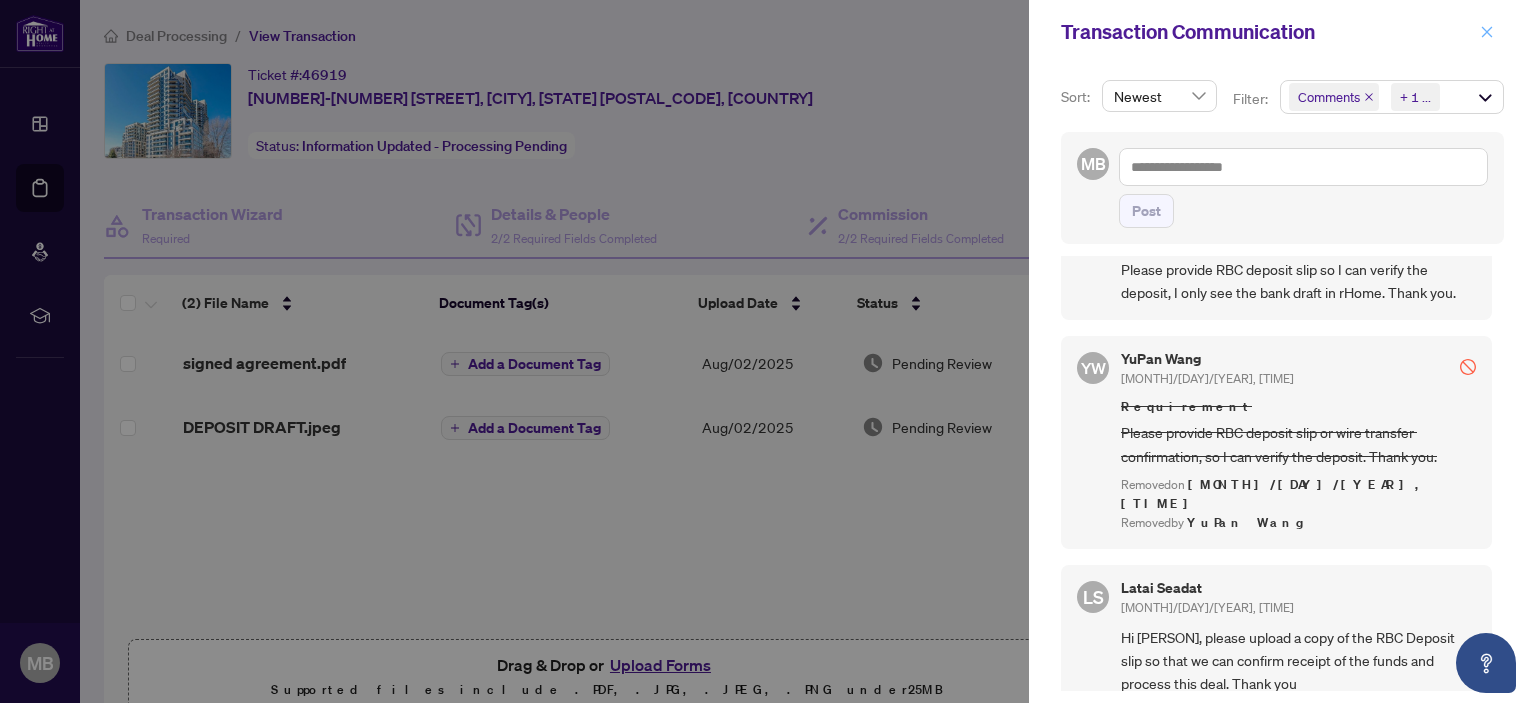 click 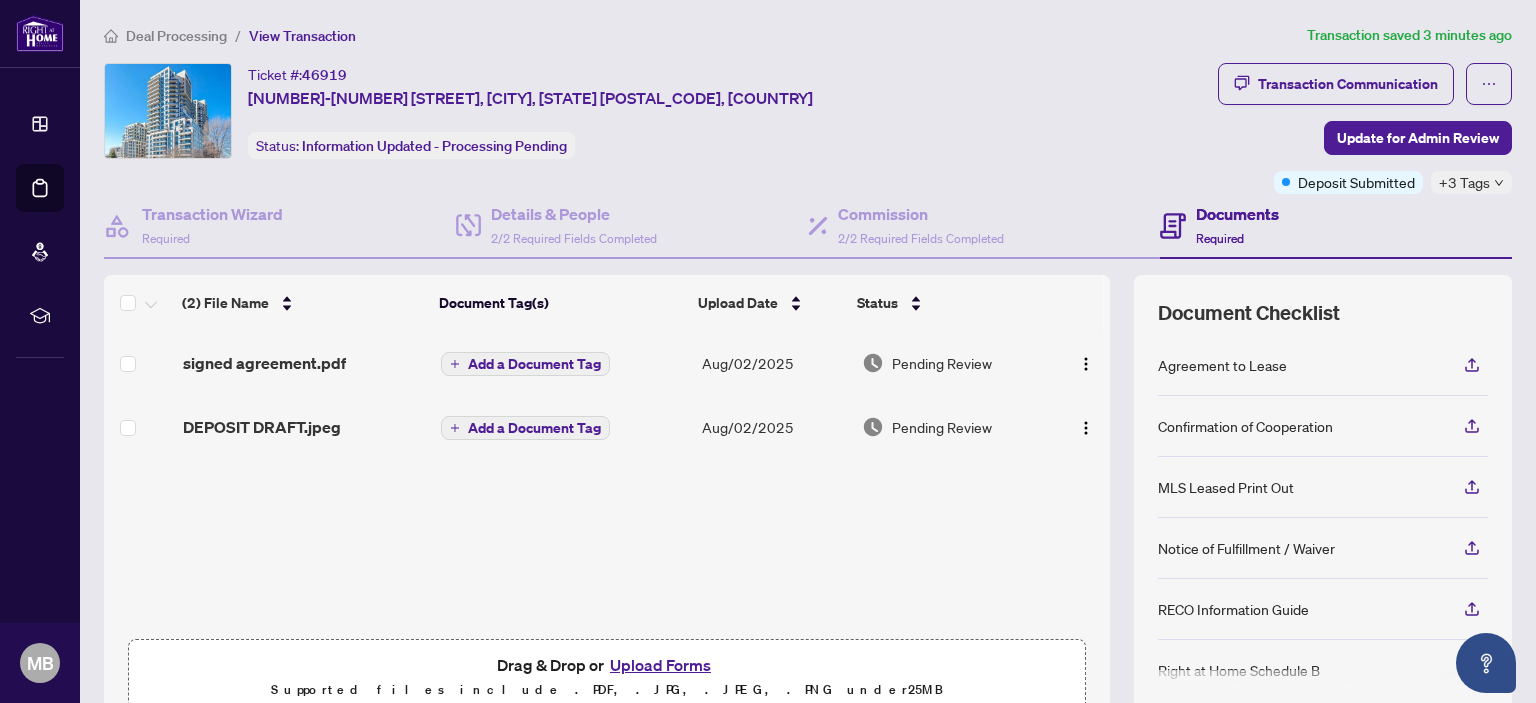 click on "Upload Forms" at bounding box center [660, 665] 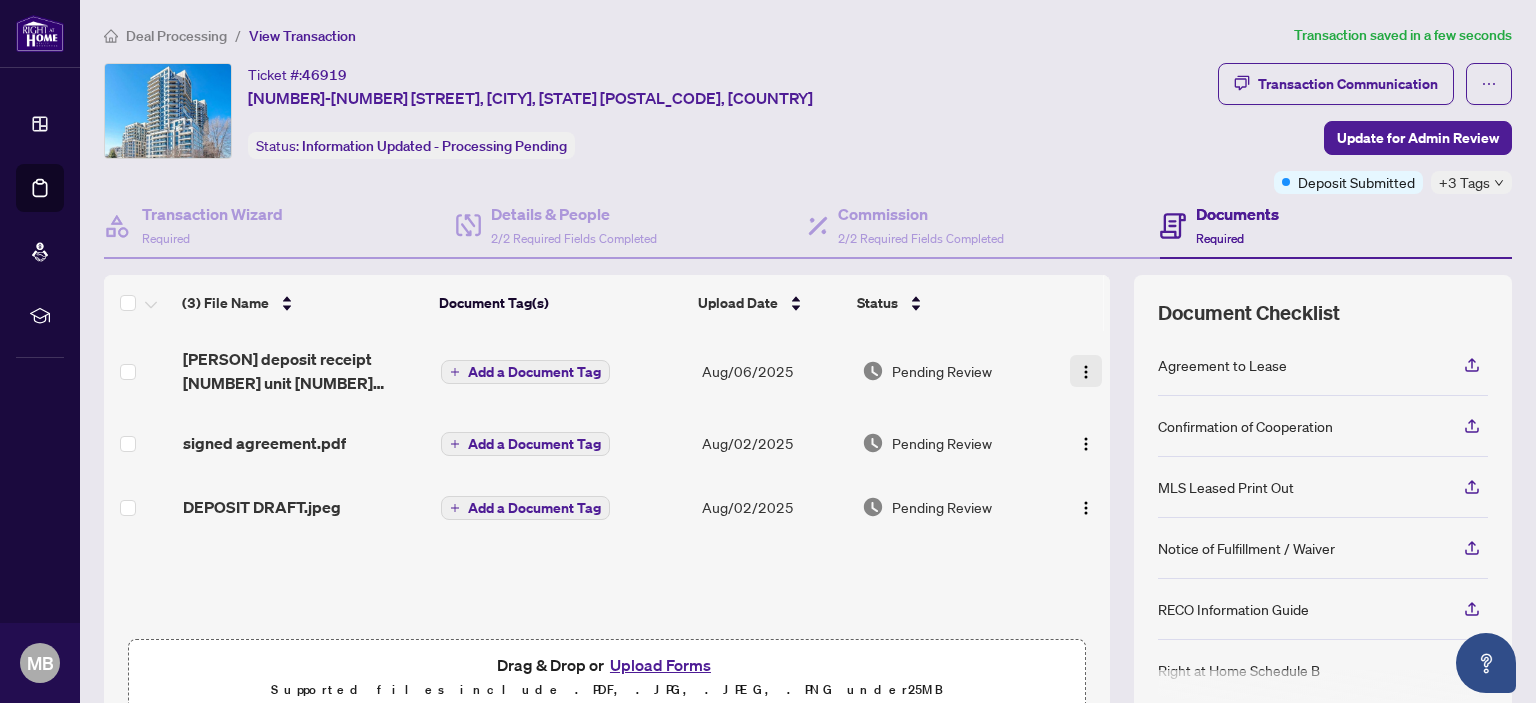 click at bounding box center [1086, 372] 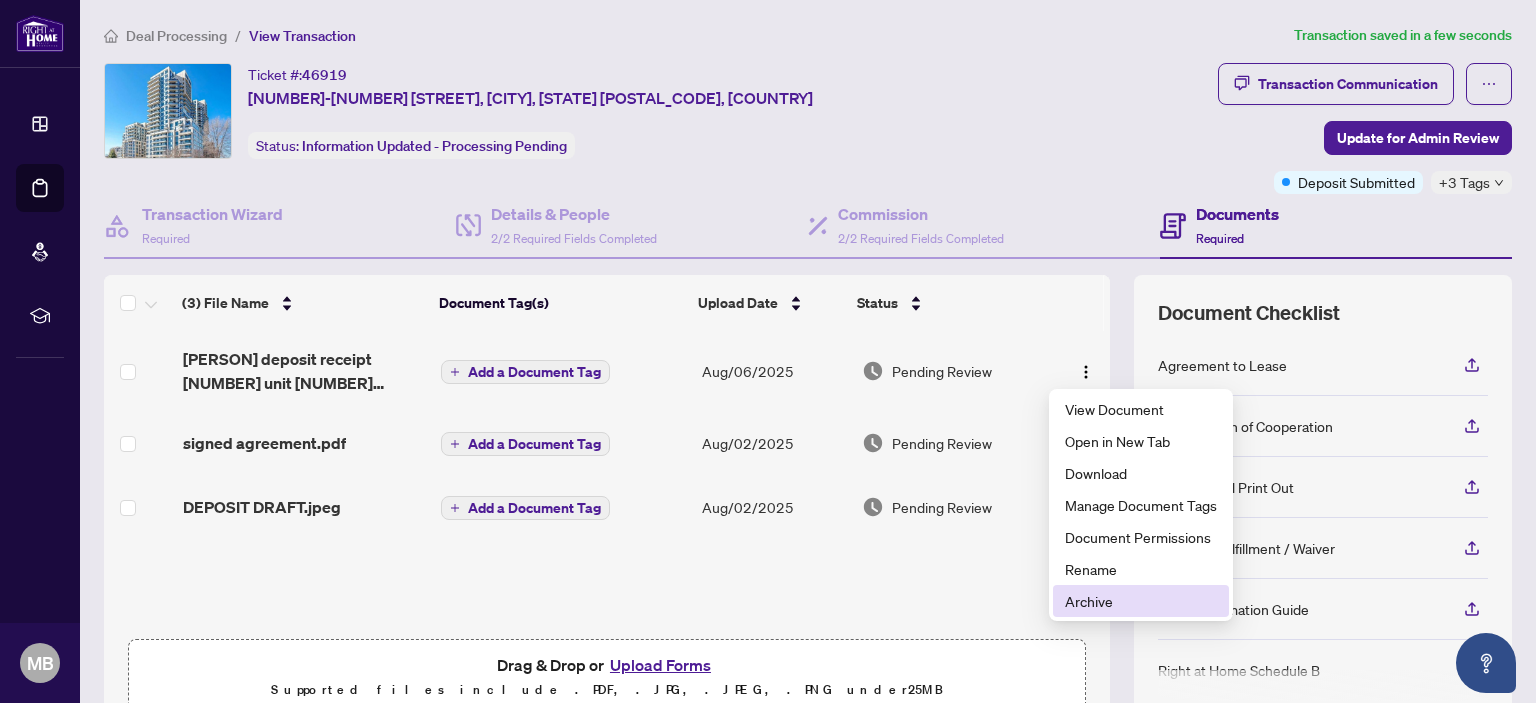 click on "Archive" at bounding box center (1141, 601) 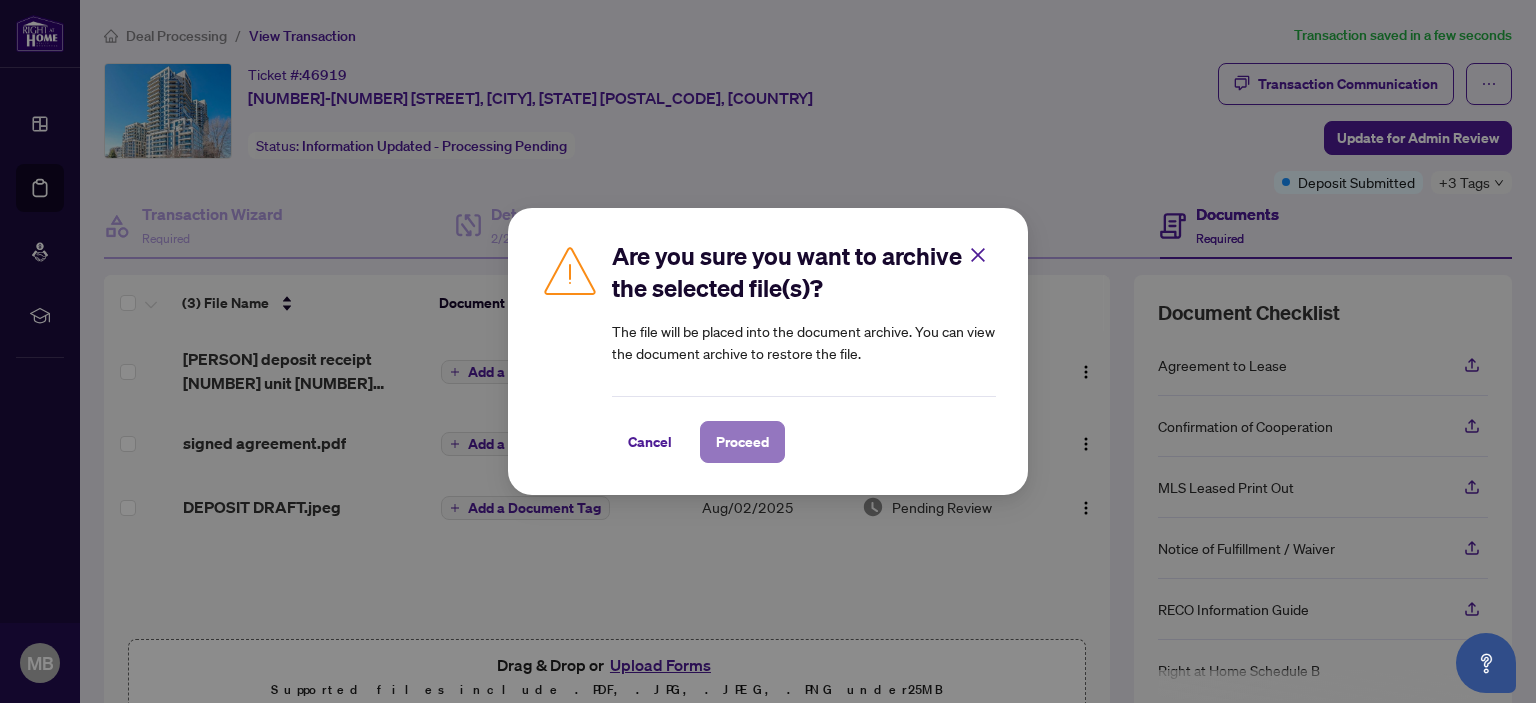 click on "Proceed" at bounding box center (742, 442) 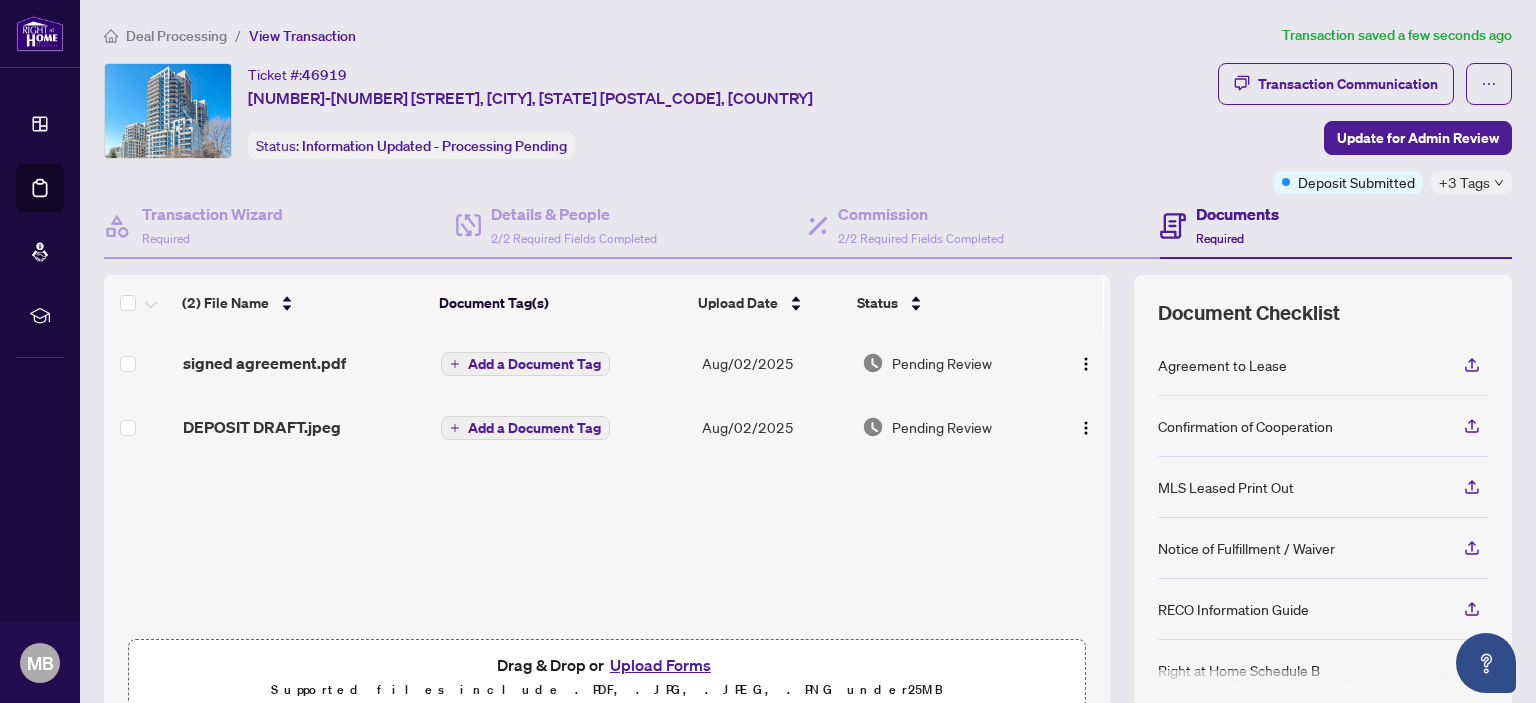 scroll, scrollTop: 0, scrollLeft: 0, axis: both 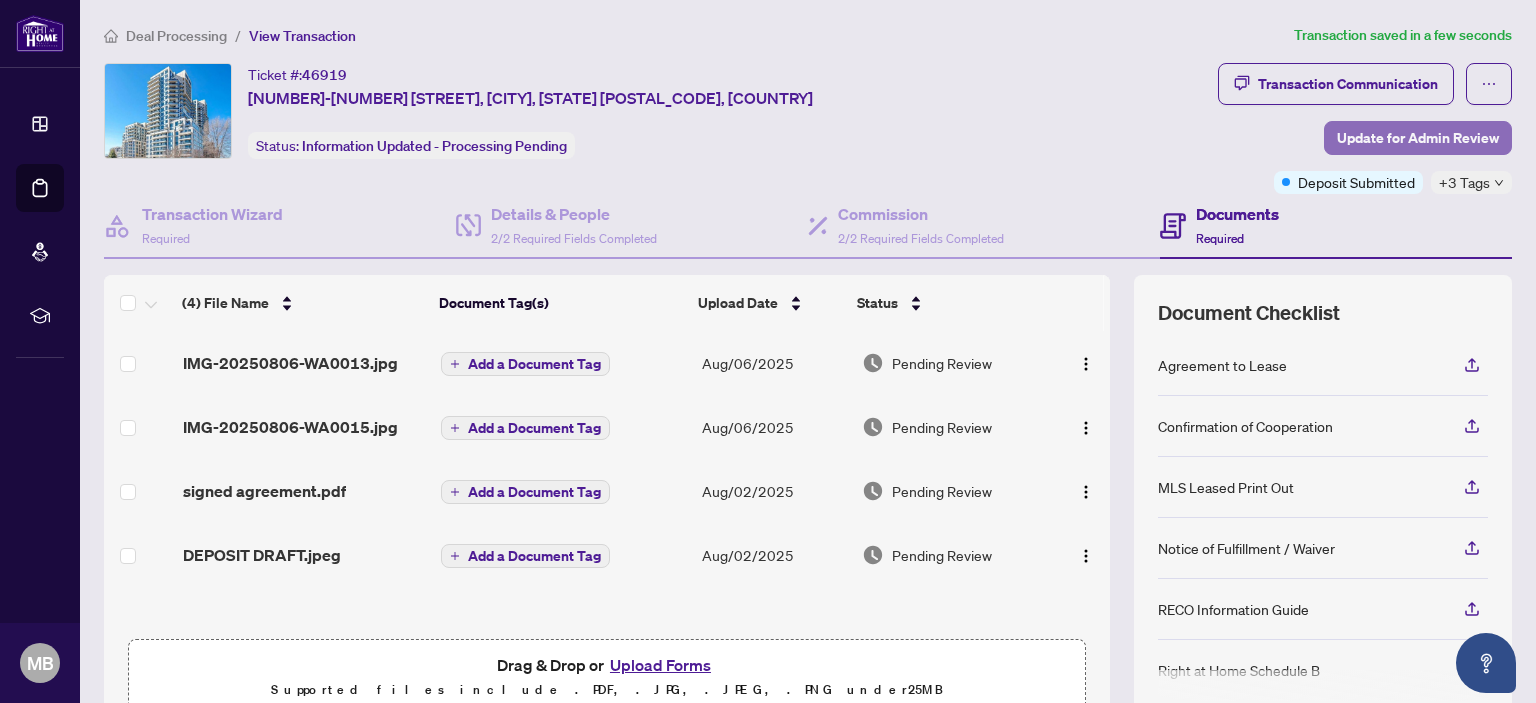 click on "Update for Admin Review" at bounding box center [1418, 138] 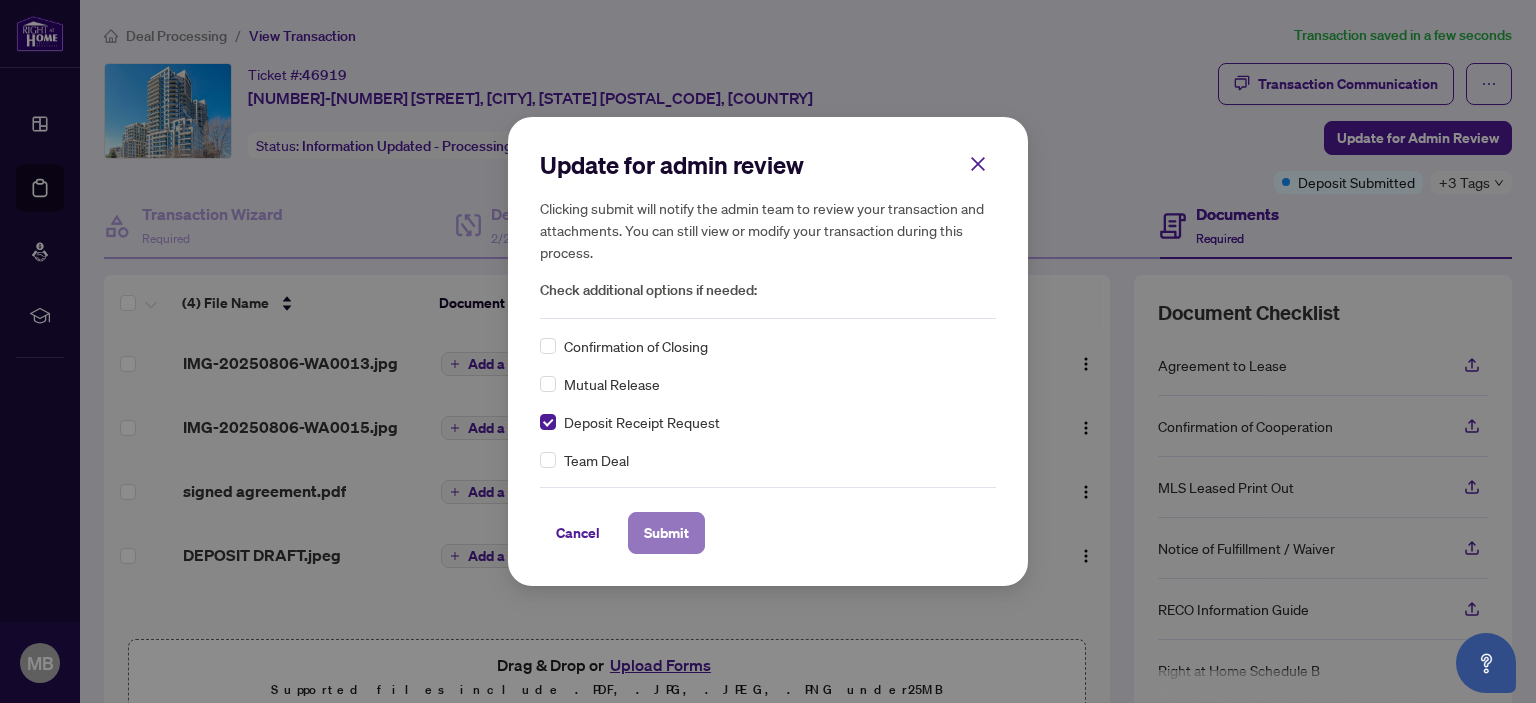 click on "Submit" at bounding box center [666, 533] 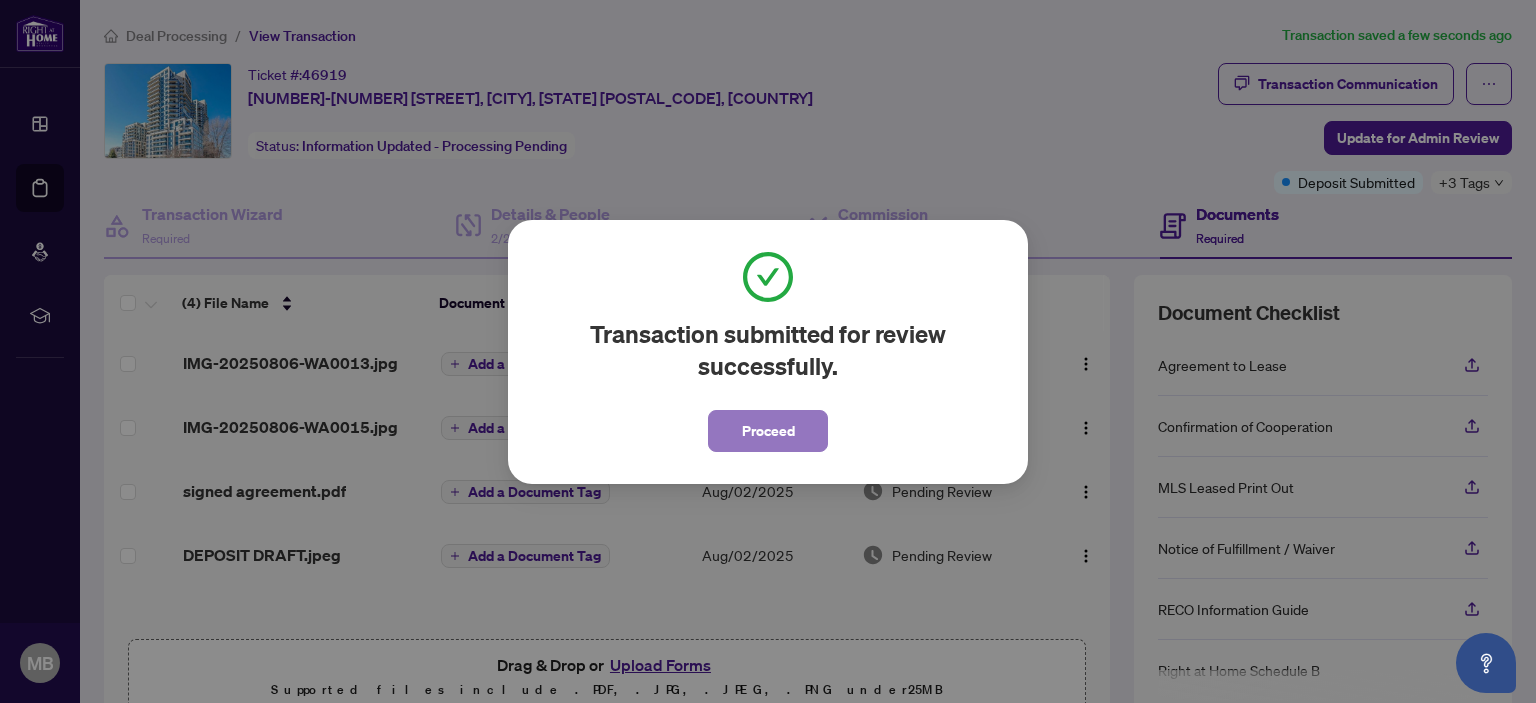 click on "Proceed" at bounding box center [768, 431] 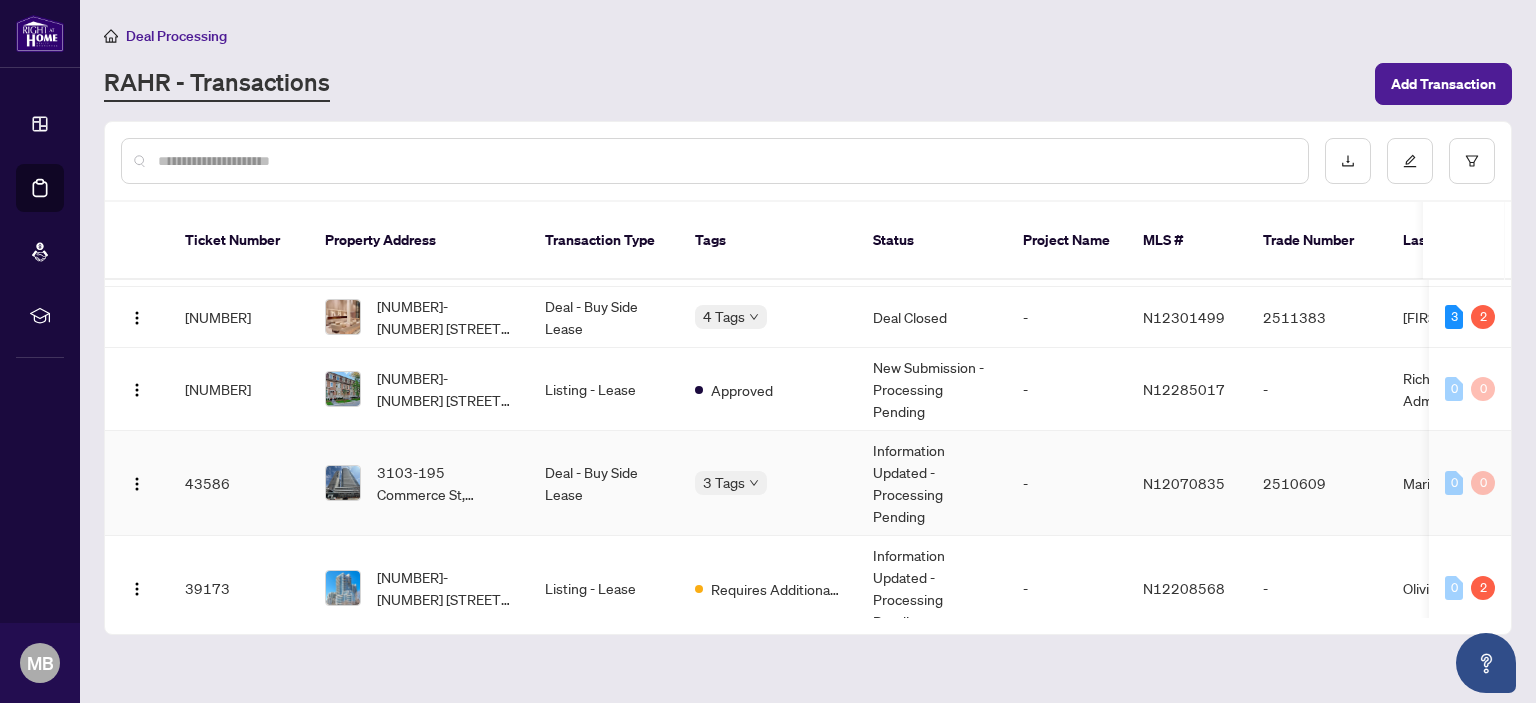 scroll, scrollTop: 346, scrollLeft: 0, axis: vertical 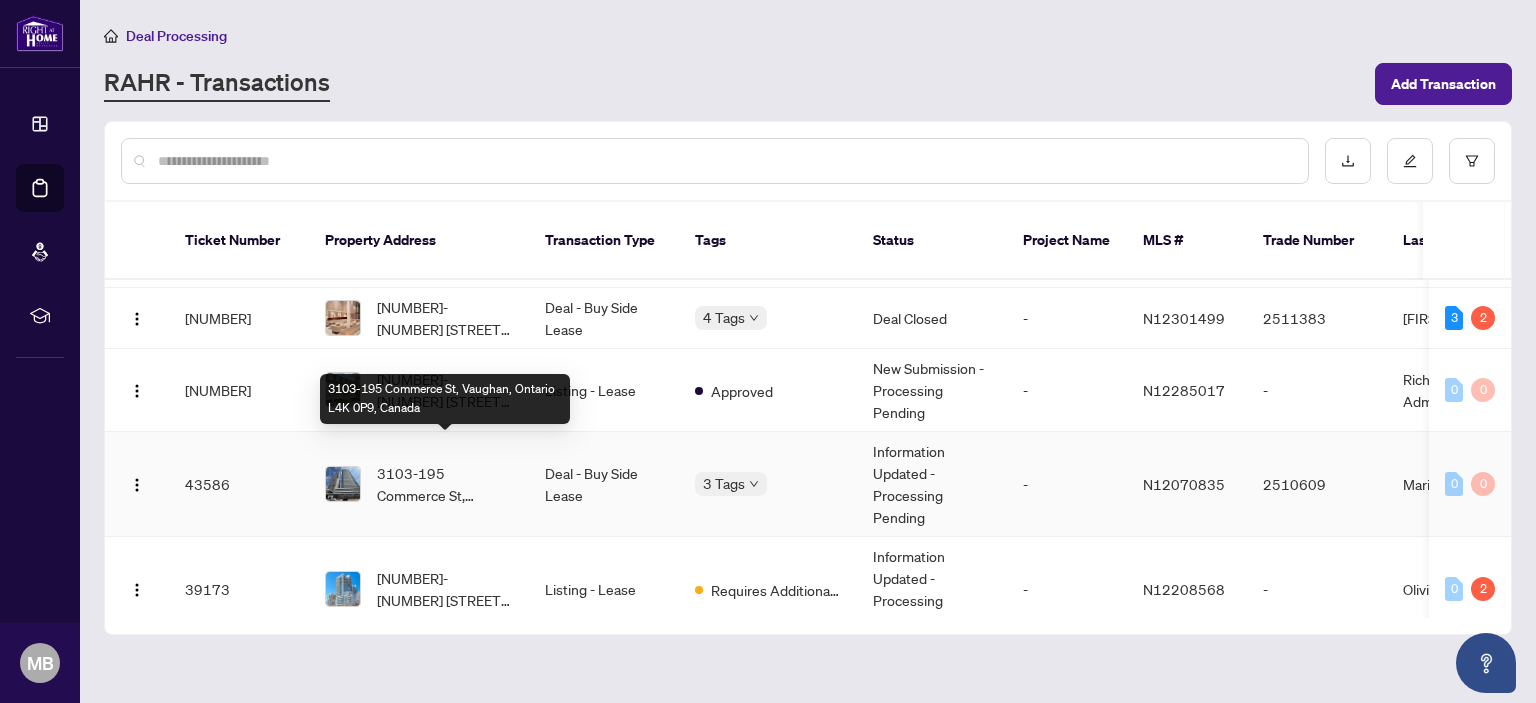 click on "3103-195 Commerce St, Vaughan, Ontario L4K 0P9, Canada" at bounding box center [445, 484] 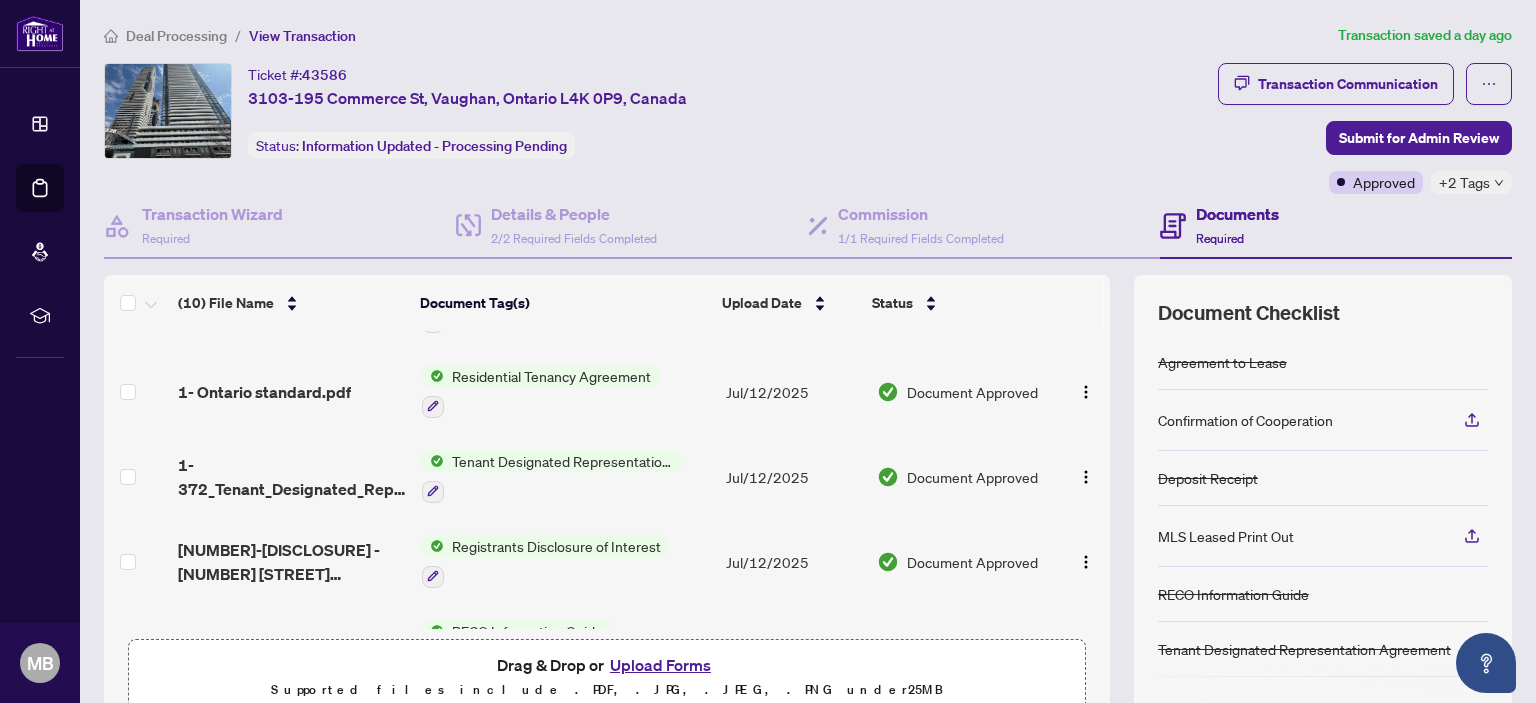 scroll, scrollTop: 548, scrollLeft: 0, axis: vertical 